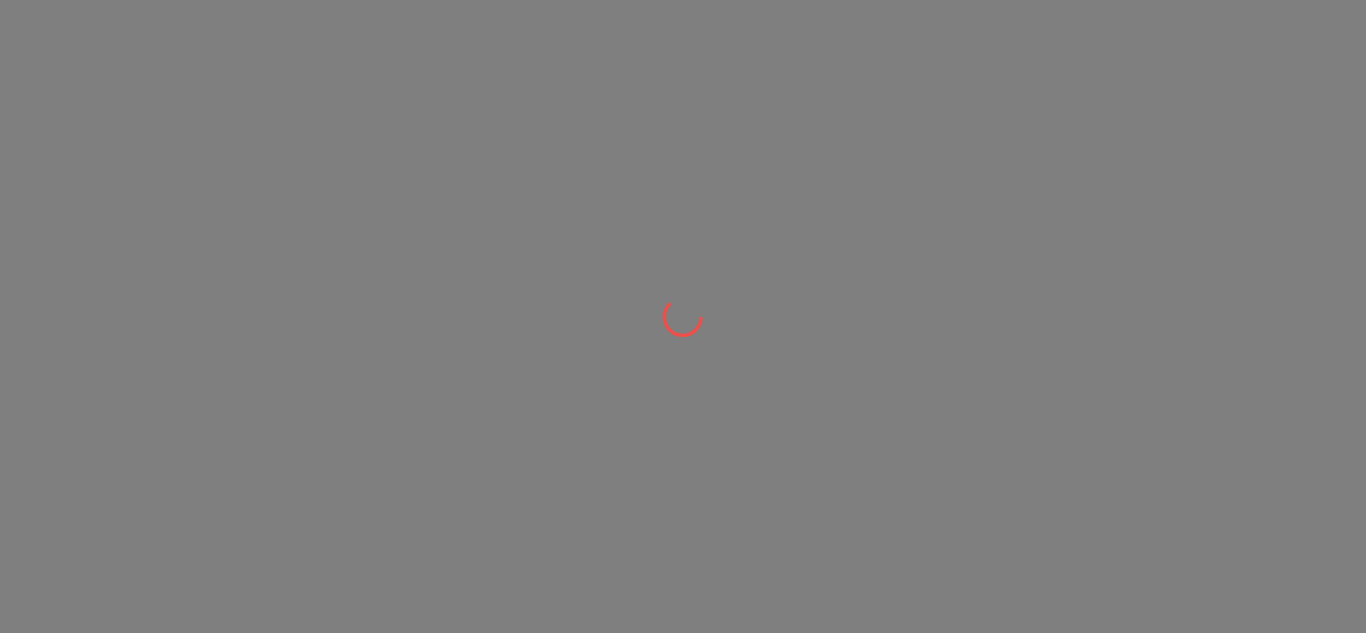 scroll, scrollTop: 0, scrollLeft: 0, axis: both 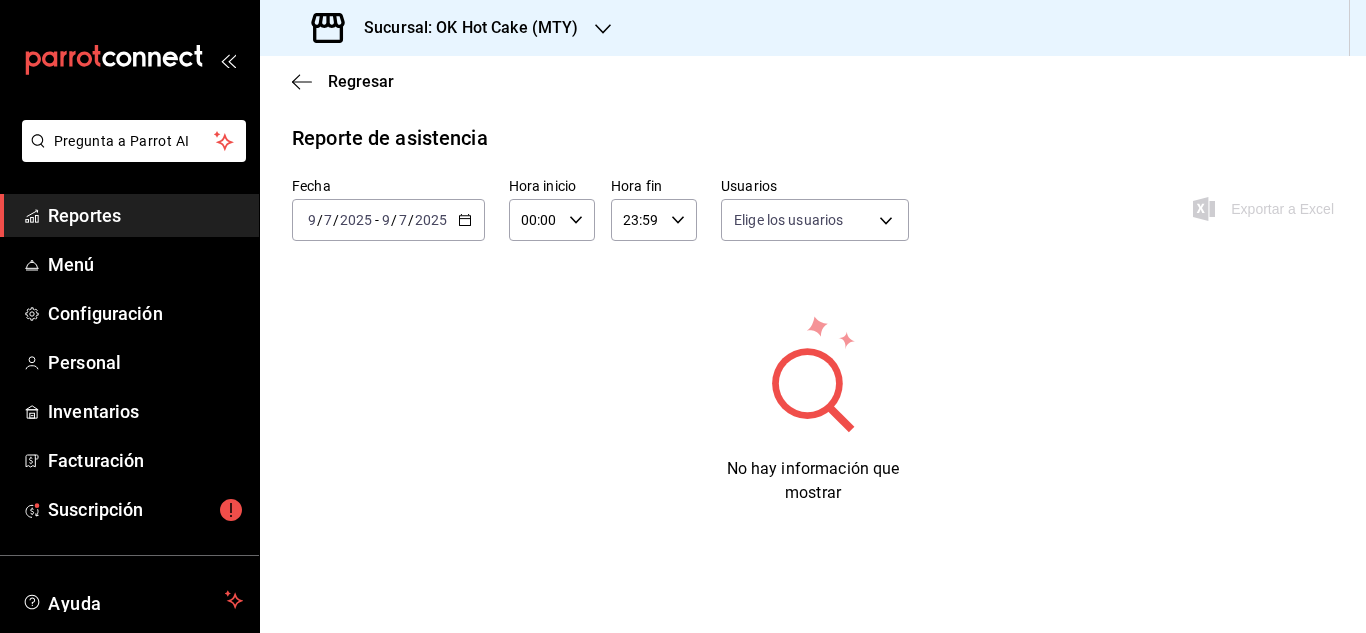 type on "bb5fbd91-e873-4e10-8e2c-6fdfc31fb980,108659a8-b815-43a8-9149-5b8f1a98fa49,a119a3b9-263e-40e5-9404-a9b8f971301e,31bd9092-0e00-4262-9f5a-d53a1a7549cf,7d1a3cf3-b1e2-4f98-a548-d2ea86d211fc,209dc7fb-1fd4-4031-9a60-f6174fc58227,845ce6dc-eab3-48f3-86b1-e86b27cfedde,ddeb8db6-a1ec-40a4-8ecf-cb2bdd6e82a2,b6dce929-0c3f-483e-aaf5-d2706d30feb6,4b8c7f09-4703-4298-a5ee-7d97b5921d52,279bd435-8e9f-4d43-9bb7-ec7fee9db34f,24fb1de1-c131-4254-812b-39459747bd65,1e57f598-404d-40d1-98ad-c806009f138e,0459516e-a12a-4799-a707-f235bab54fd3,aff2d136-b7d6-44c8-9809-7bf34fc23239,ee16bf15-228d-4673-aff9-e5d05e635e54,c067c1eb-c575-4932-84ca-4bdaac407159,168f0952-f4aa-42dc-a18c-77ba252a7617,4704f0f9-0437-4173-9882-fc427d5aaeab" 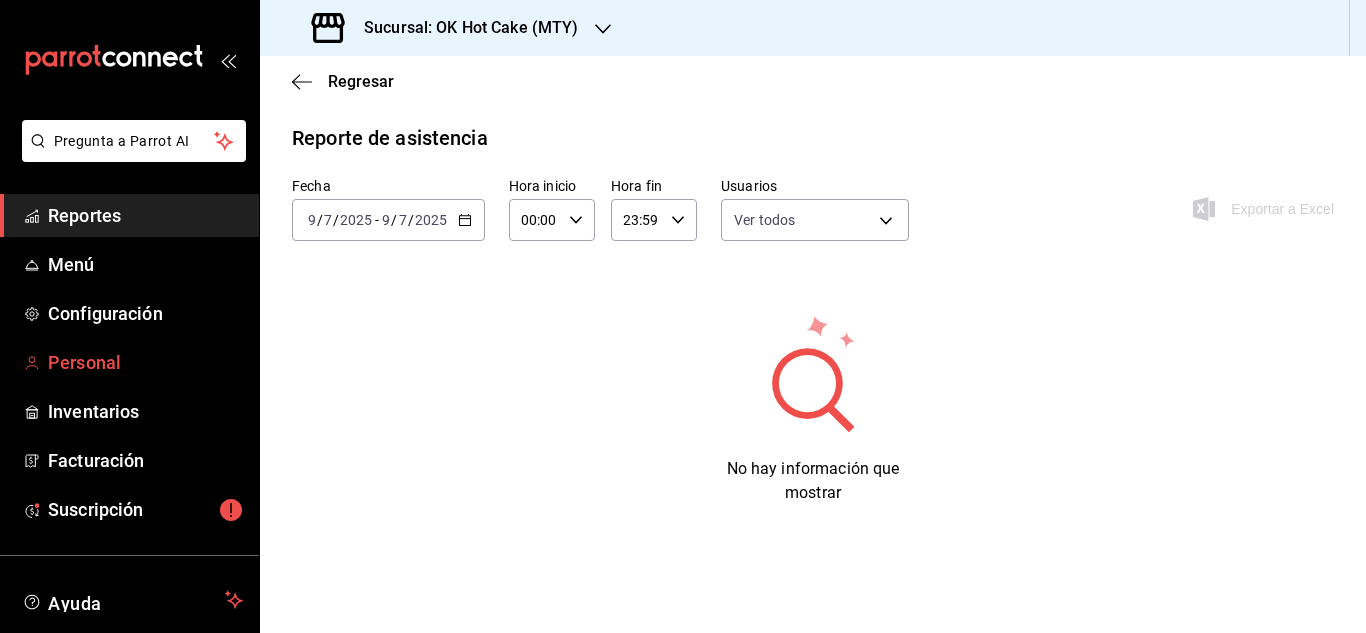 click on "Personal" at bounding box center [145, 362] 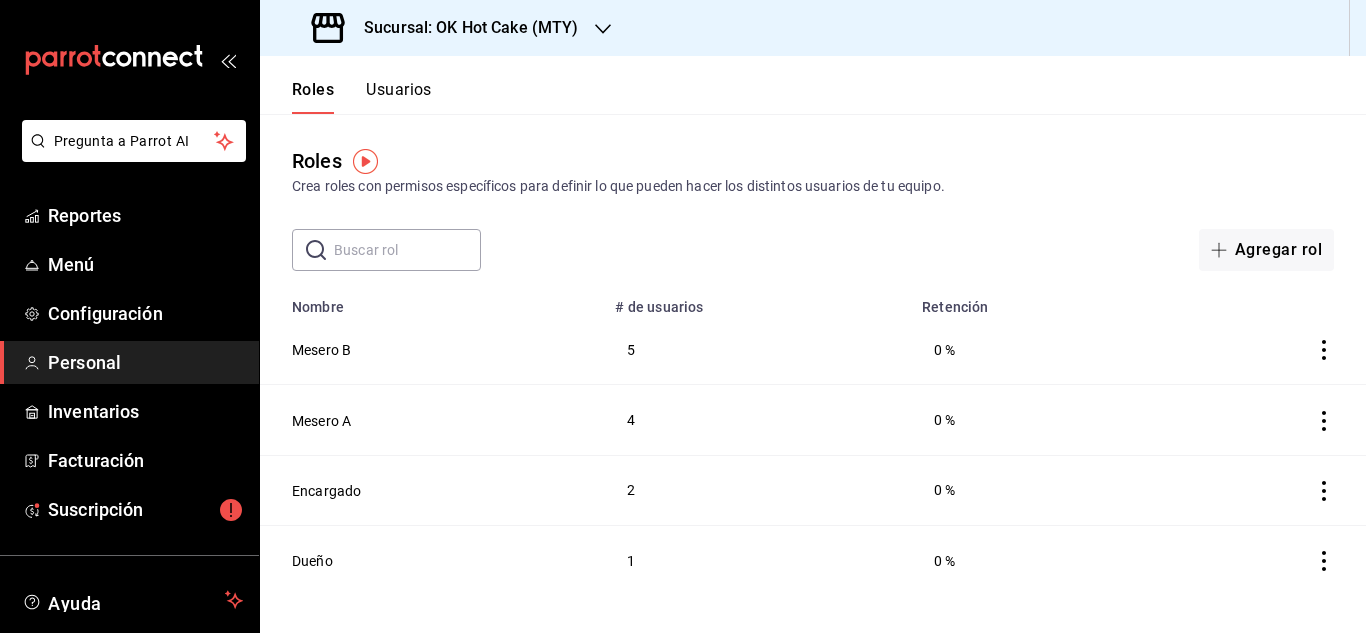 click on "​ ​ Agregar rol" at bounding box center (813, 250) 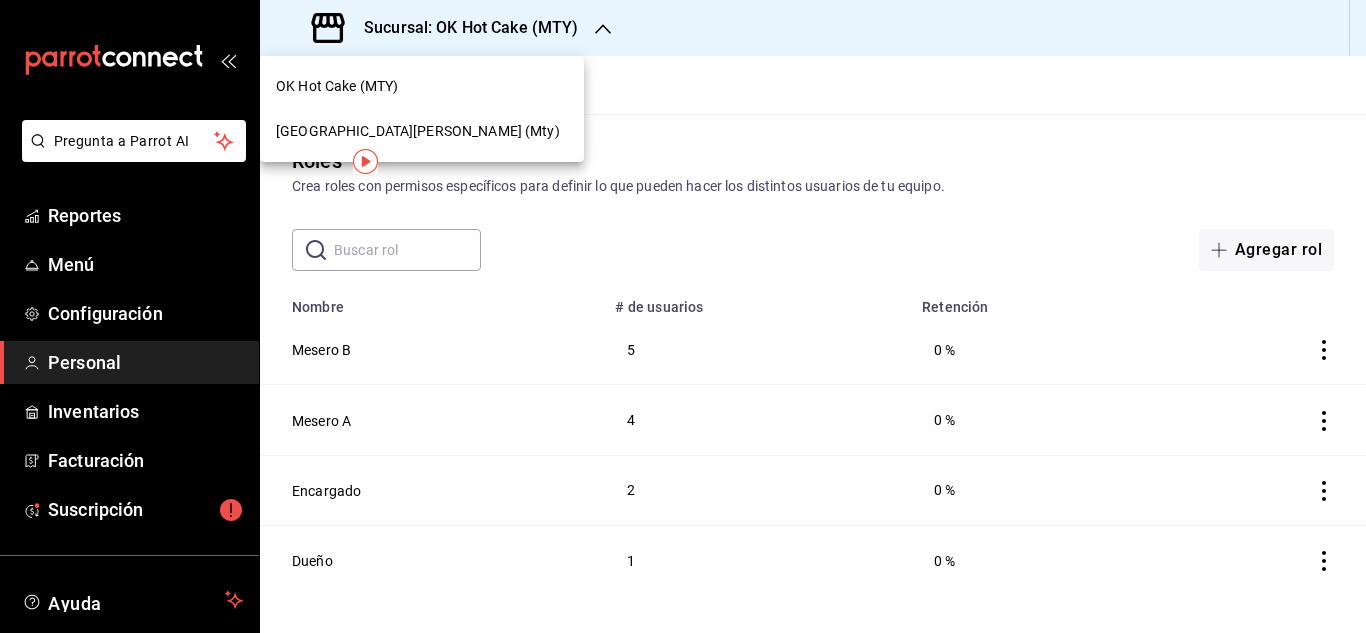 click on "[GEOGRAPHIC_DATA][PERSON_NAME] (Mty)" at bounding box center (418, 131) 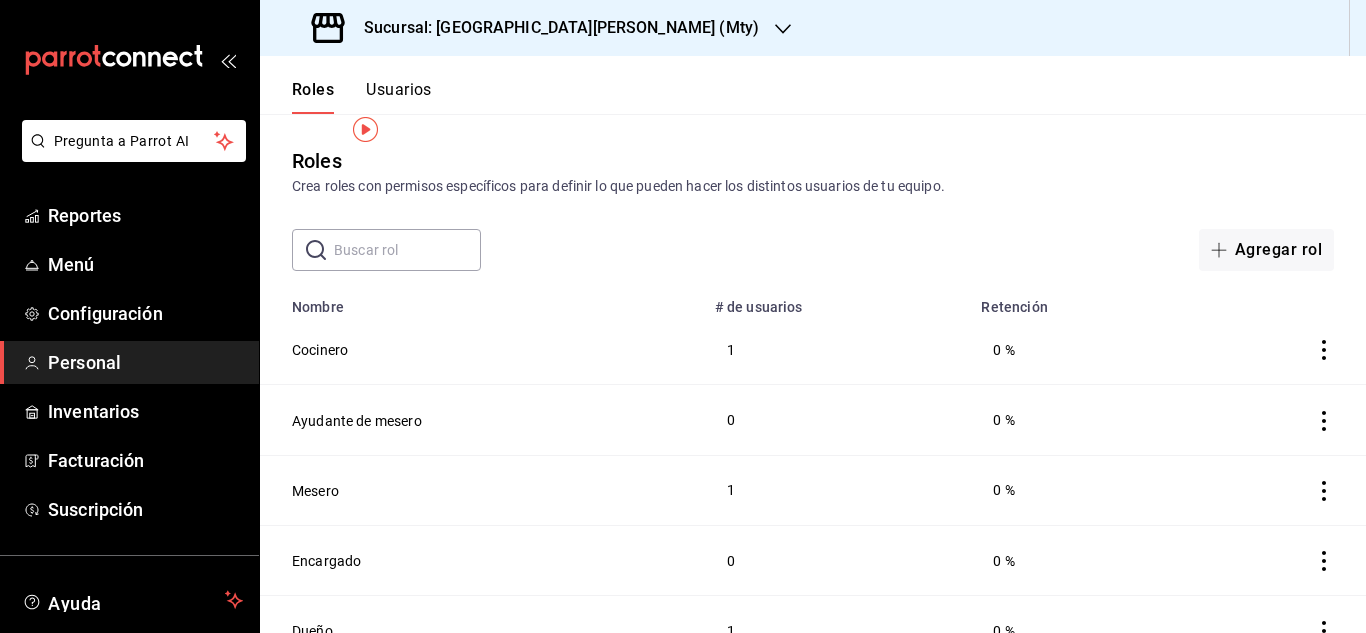 scroll, scrollTop: 32, scrollLeft: 0, axis: vertical 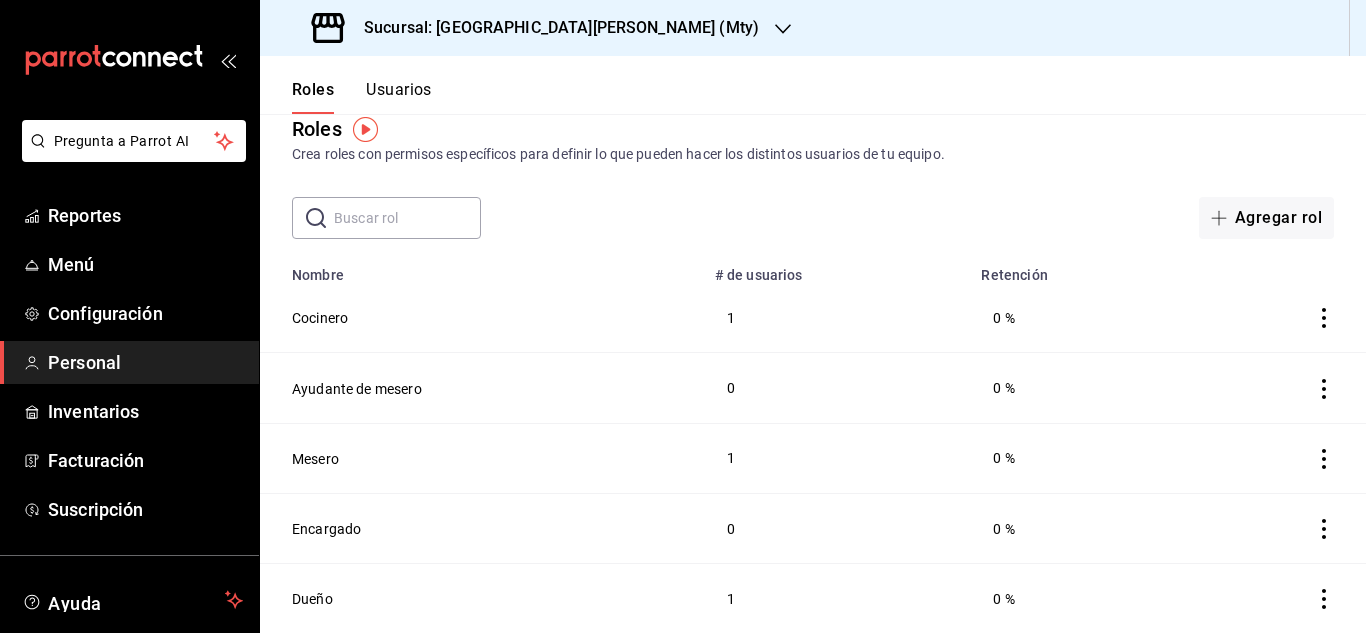 click at bounding box center (1275, 528) 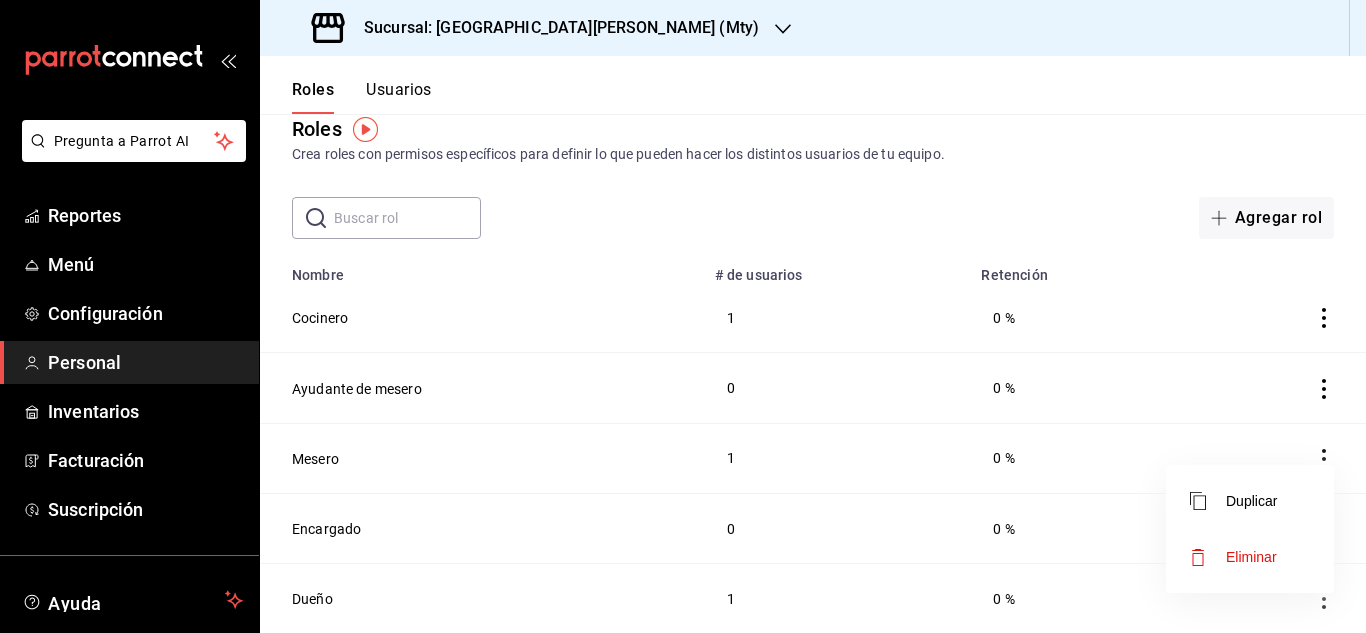 click on "Eliminar" at bounding box center [1250, 557] 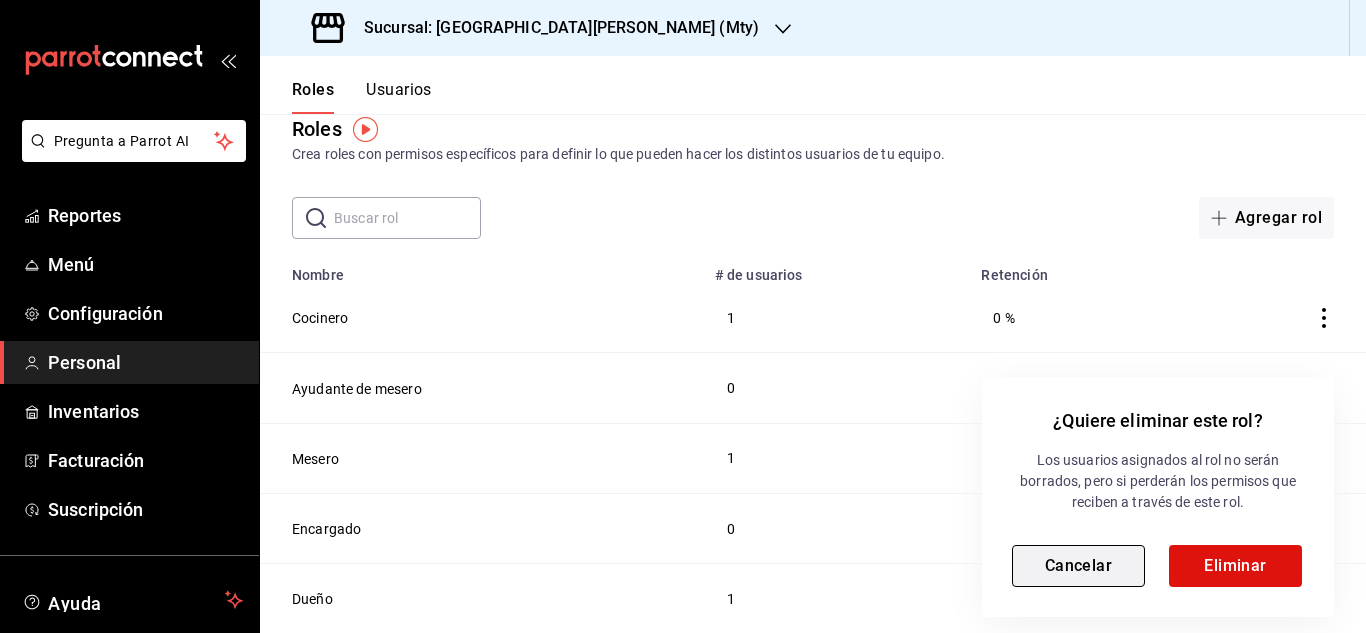 click on "Cancelar" at bounding box center [1078, 566] 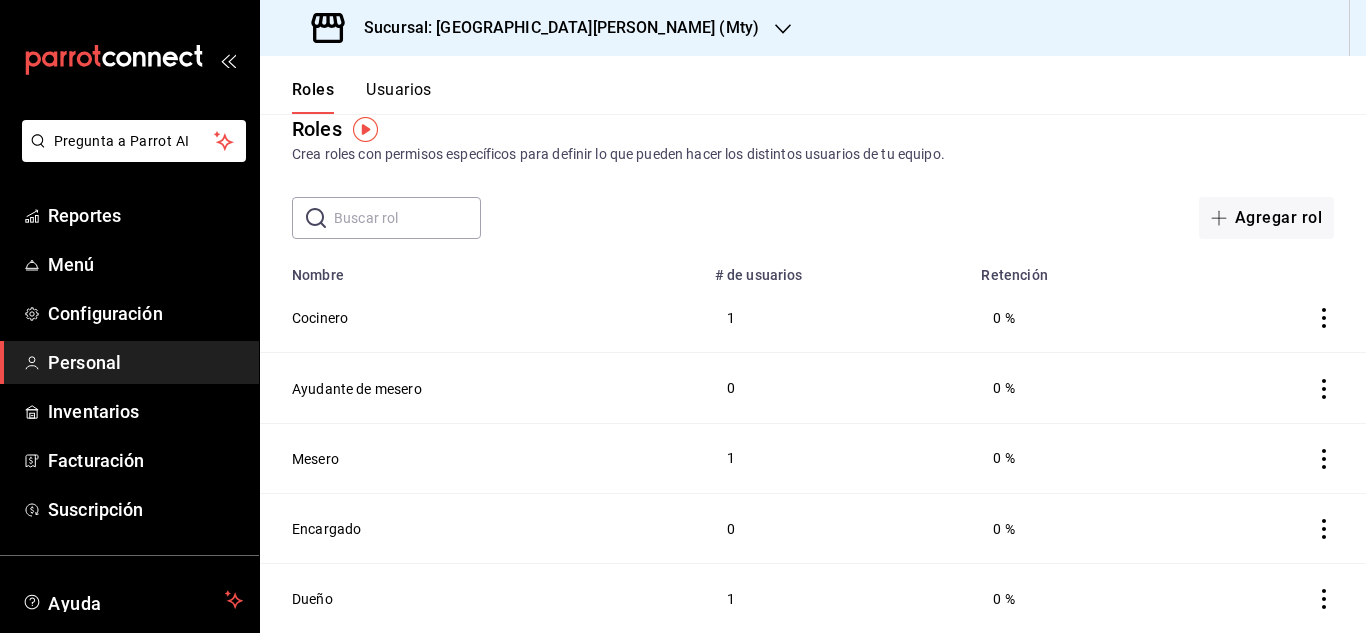 click on "Usuarios" at bounding box center (399, 97) 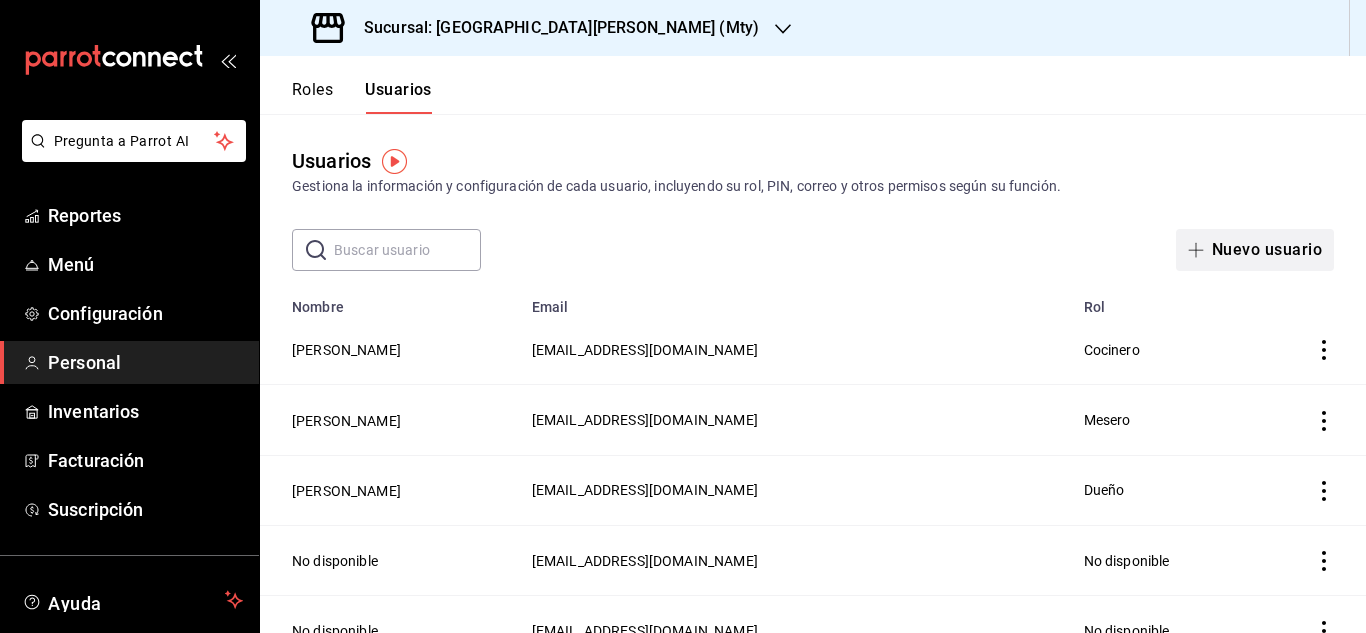 click on "Nuevo usuario" at bounding box center (1255, 250) 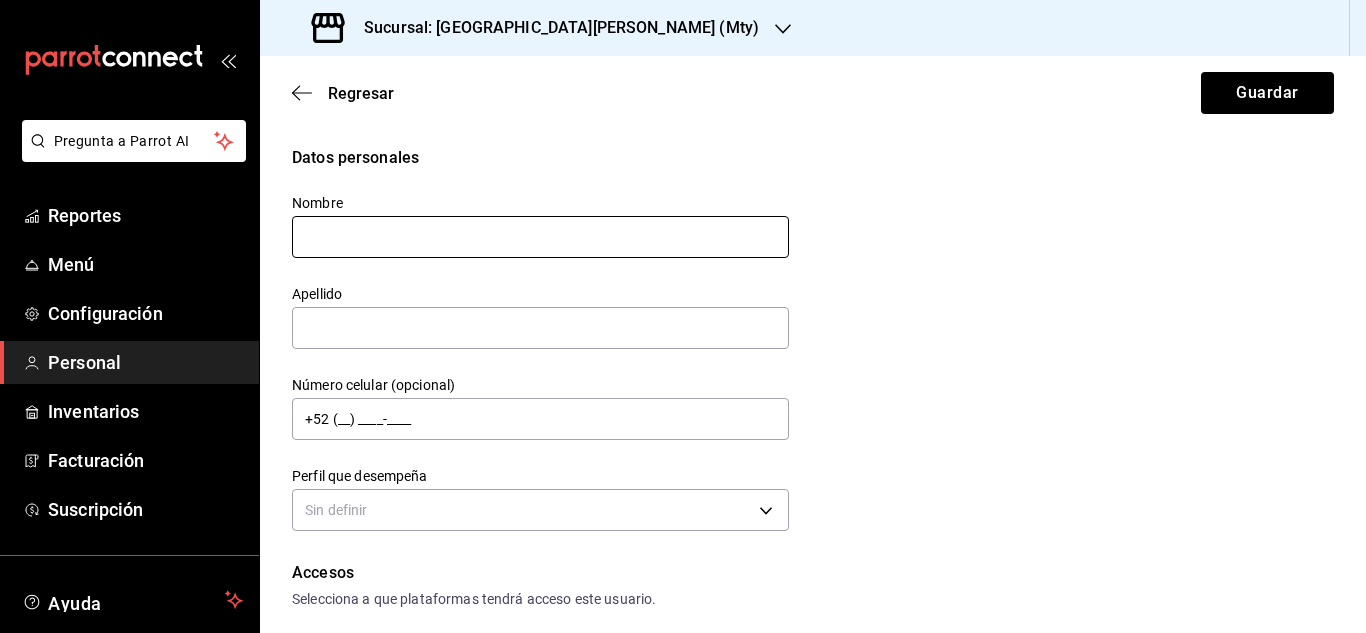 click at bounding box center [540, 237] 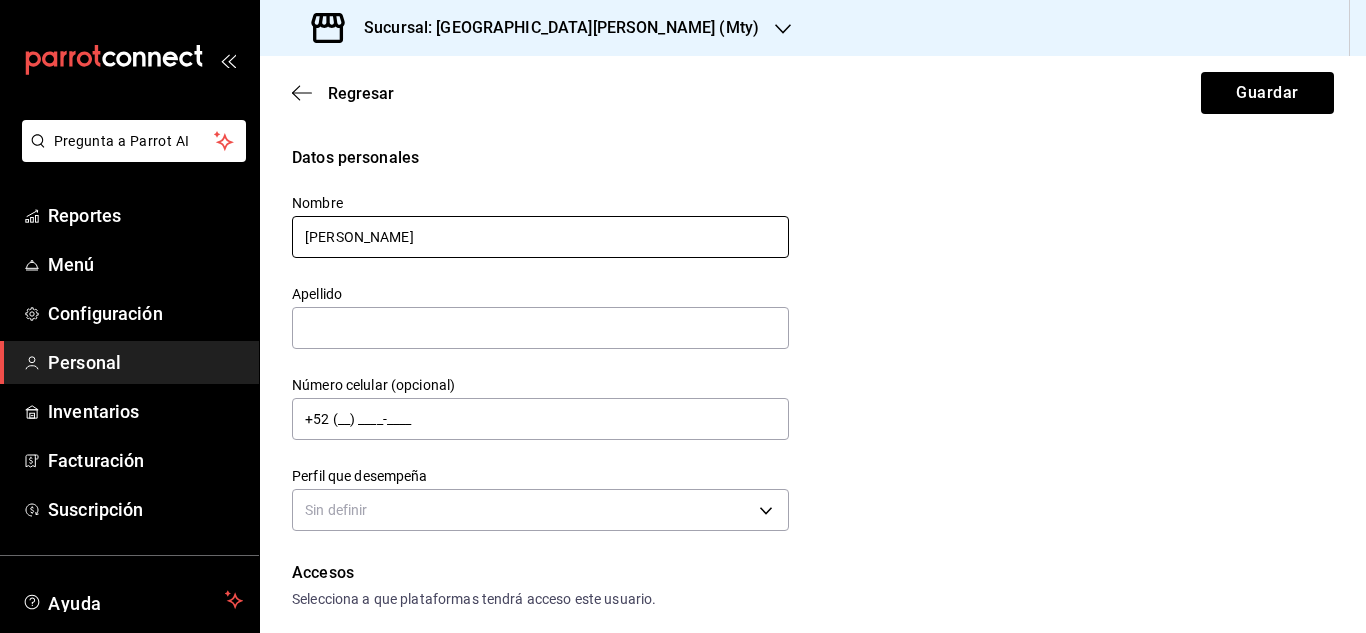 type on "[PERSON_NAME]" 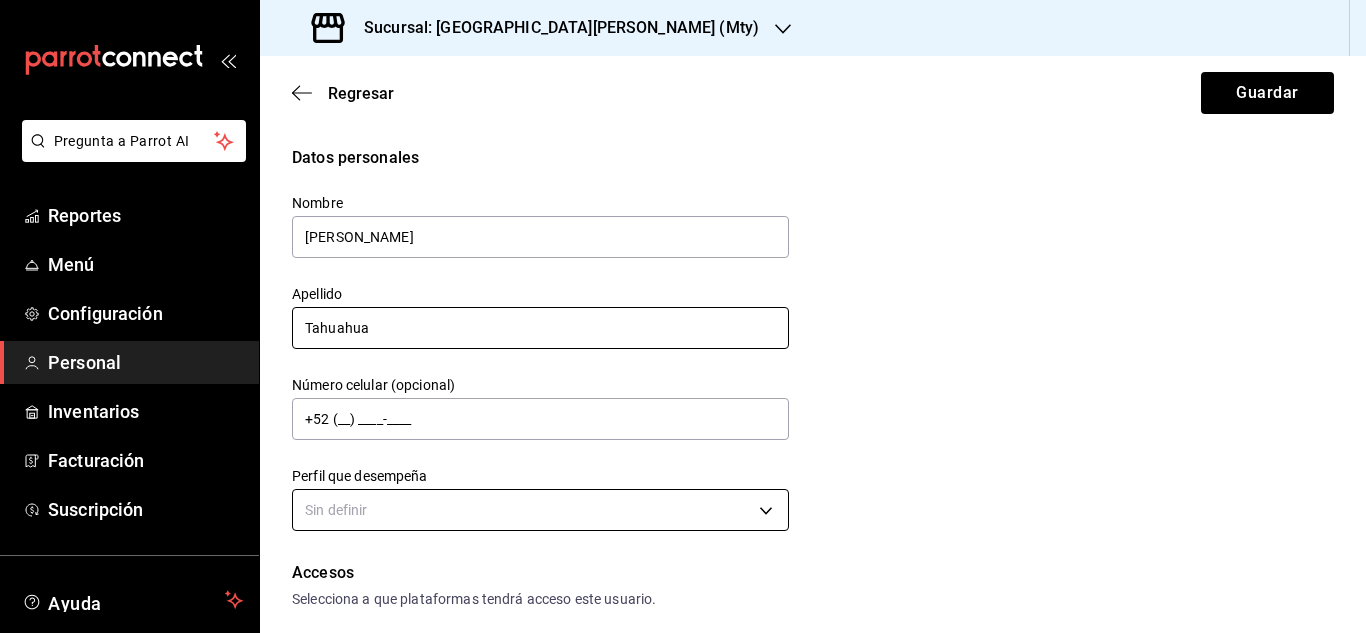 type on "Tahuahua" 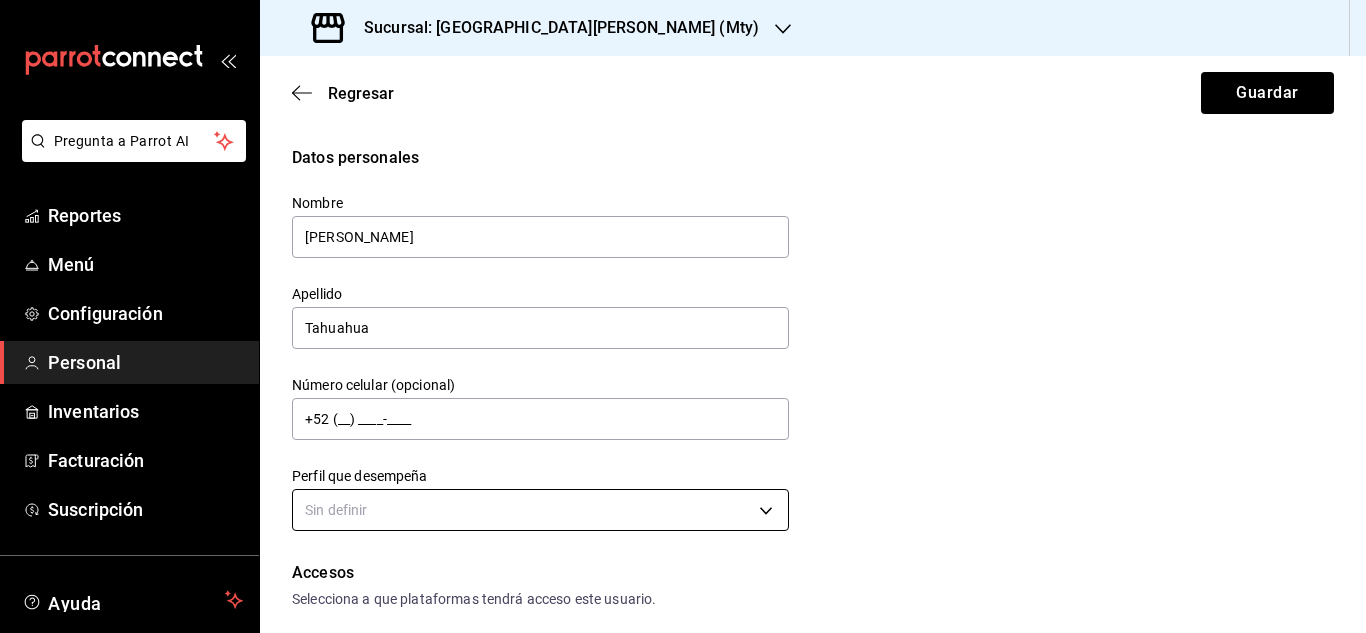 click on "Pregunta a Parrot AI Reportes   Menú   Configuración   Personal   Inventarios   Facturación   Suscripción   Ayuda Recomienda Parrot   [PERSON_NAME]   Sugerir nueva función   Sucursal: Casa [PERSON_NAME] (Mty) Regresar Guardar Datos personales Nombre [PERSON_NAME] Tahuahua Número celular (opcional) +52 (__) ____-____ Perfil que desempeña Sin definir Accesos Selecciona a que plataformas tendrá acceso este usuario. Administrador Web Posibilidad de iniciar sesión en la oficina administrativa de un restaurante.  Acceso al Punto de venta Posibilidad de autenticarse en el POS mediante PIN.  Iniciar sesión en terminal (correo electrónico o QR) Los usuarios podrán iniciar sesión y aceptar términos y condiciones en la terminal. Acceso uso de terminal Los usuarios podrán acceder y utilizar la terminal para visualizar y procesar pagos de sus órdenes. Correo electrónico Se volverá obligatorio al tener ciertos accesos activados. Contraseña Contraseña Repetir contraseña Repetir contraseña PIN" at bounding box center [683, 316] 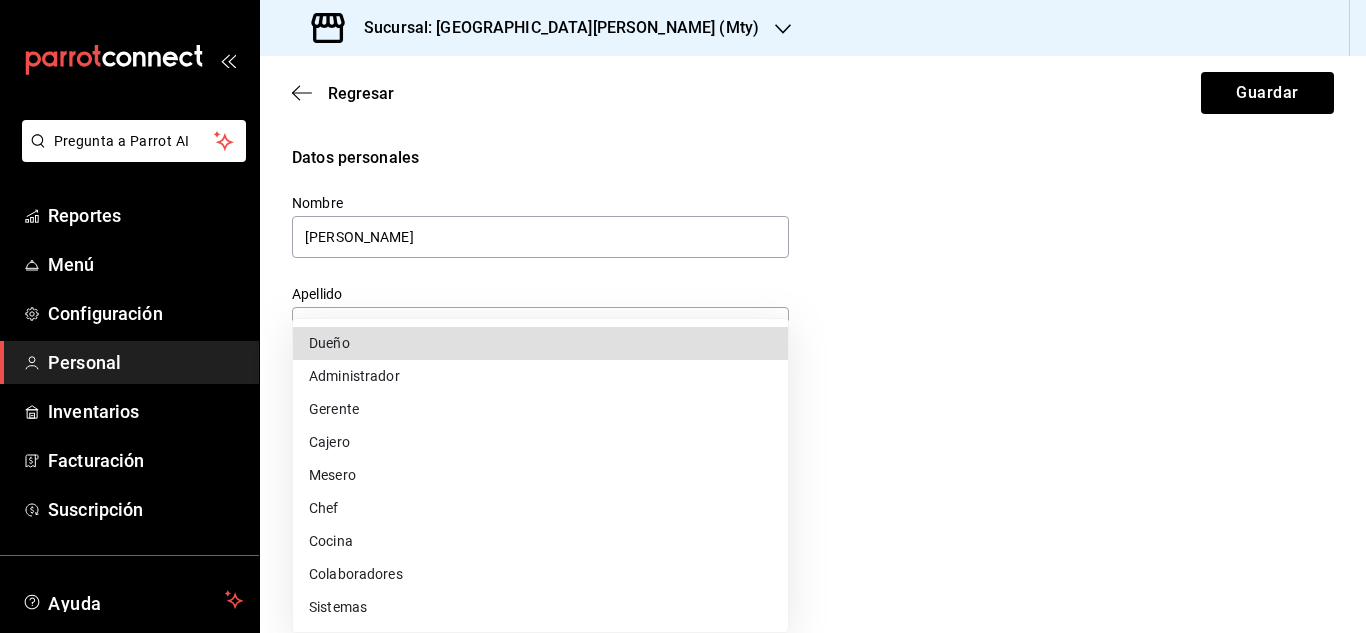 click on "Cajero" at bounding box center (540, 442) 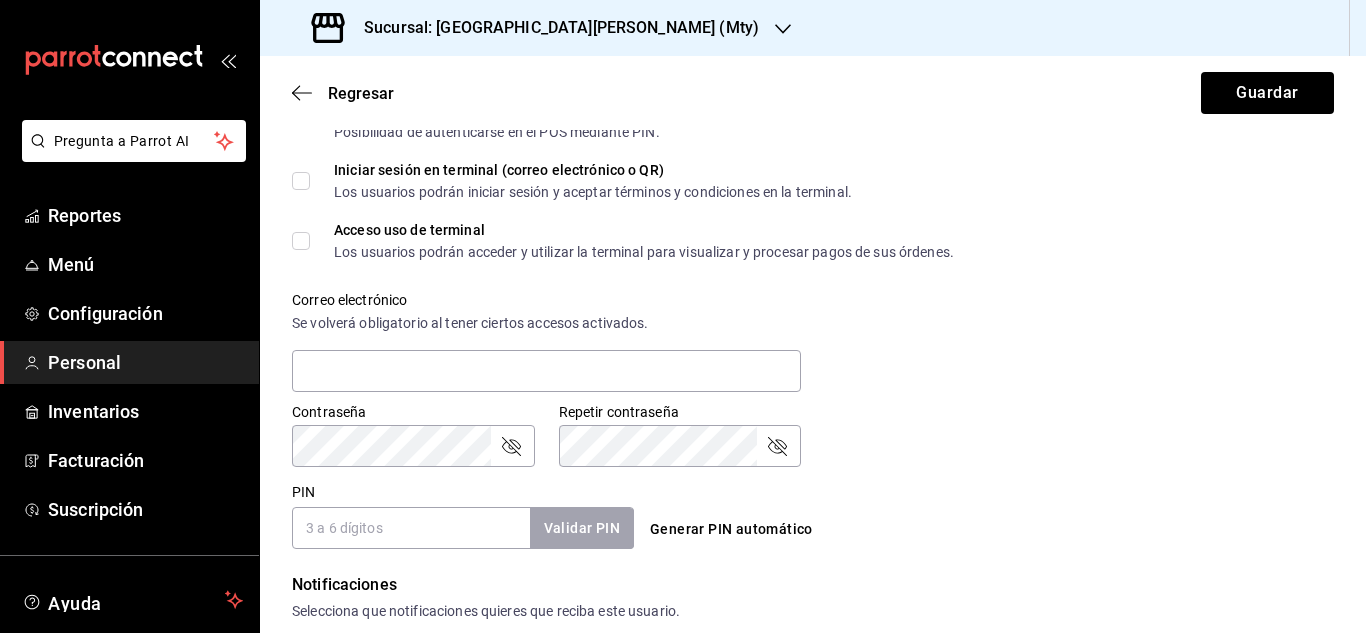 scroll, scrollTop: 592, scrollLeft: 0, axis: vertical 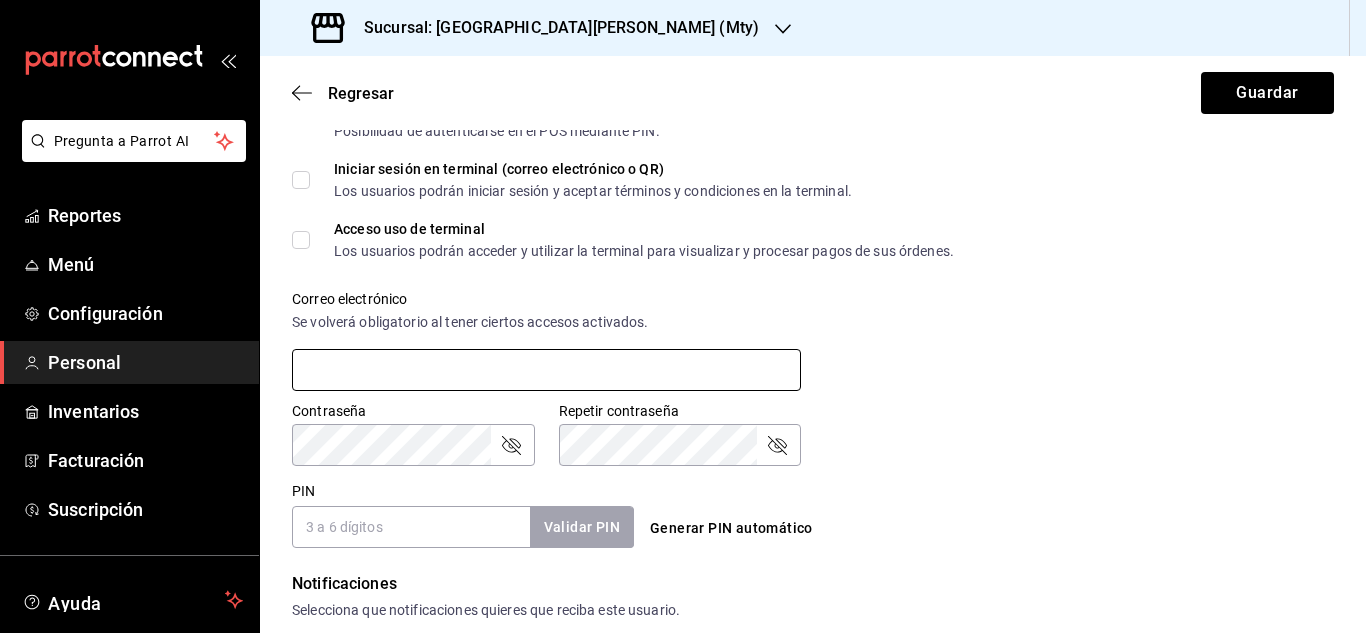 click at bounding box center (546, 370) 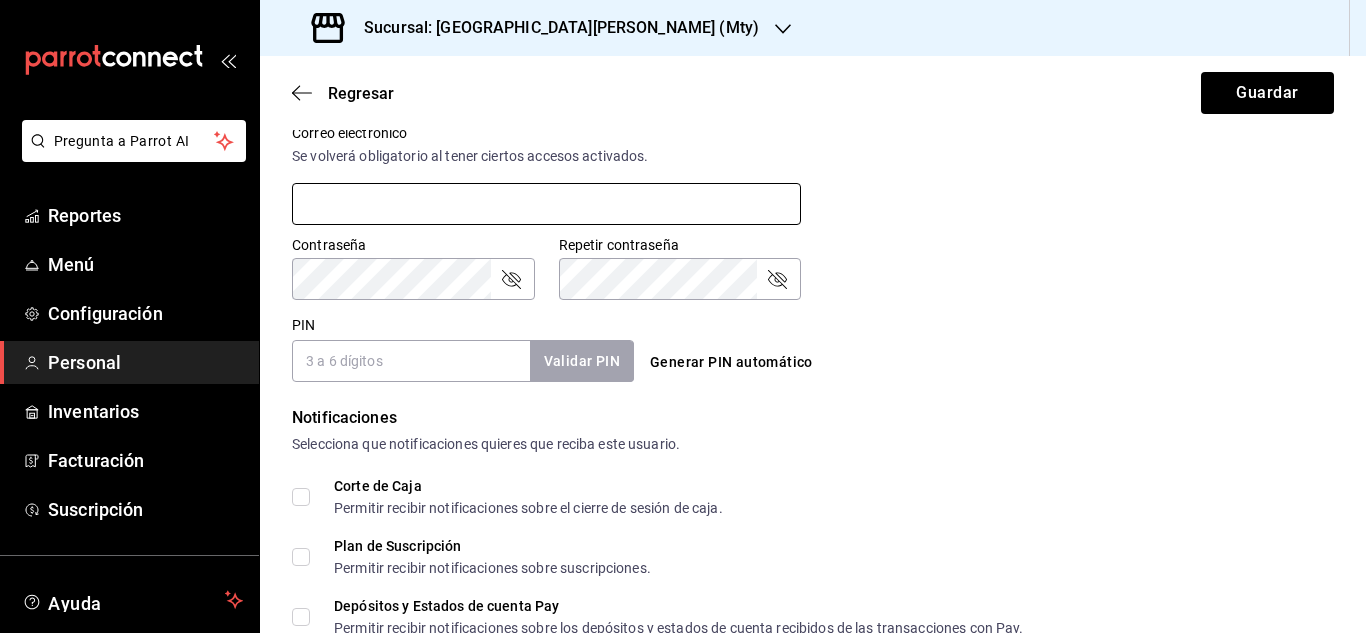scroll, scrollTop: 749, scrollLeft: 0, axis: vertical 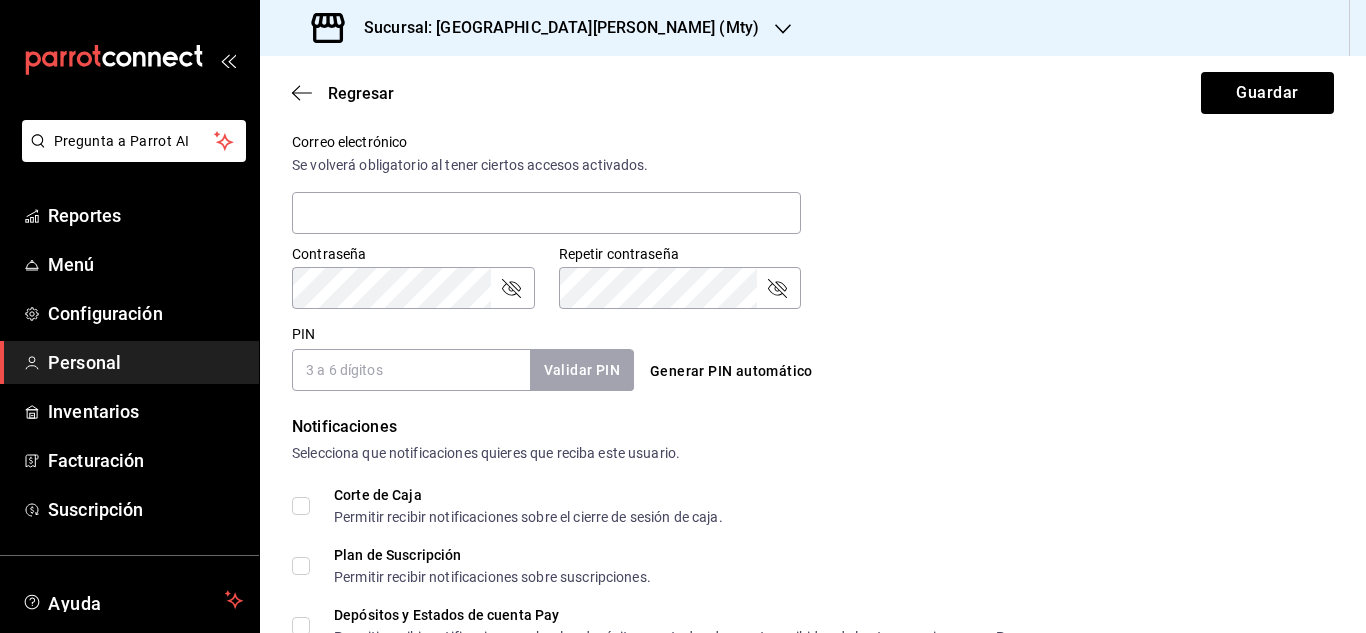 click on "PIN Validar PIN ​ Generar PIN automático" at bounding box center [809, 354] 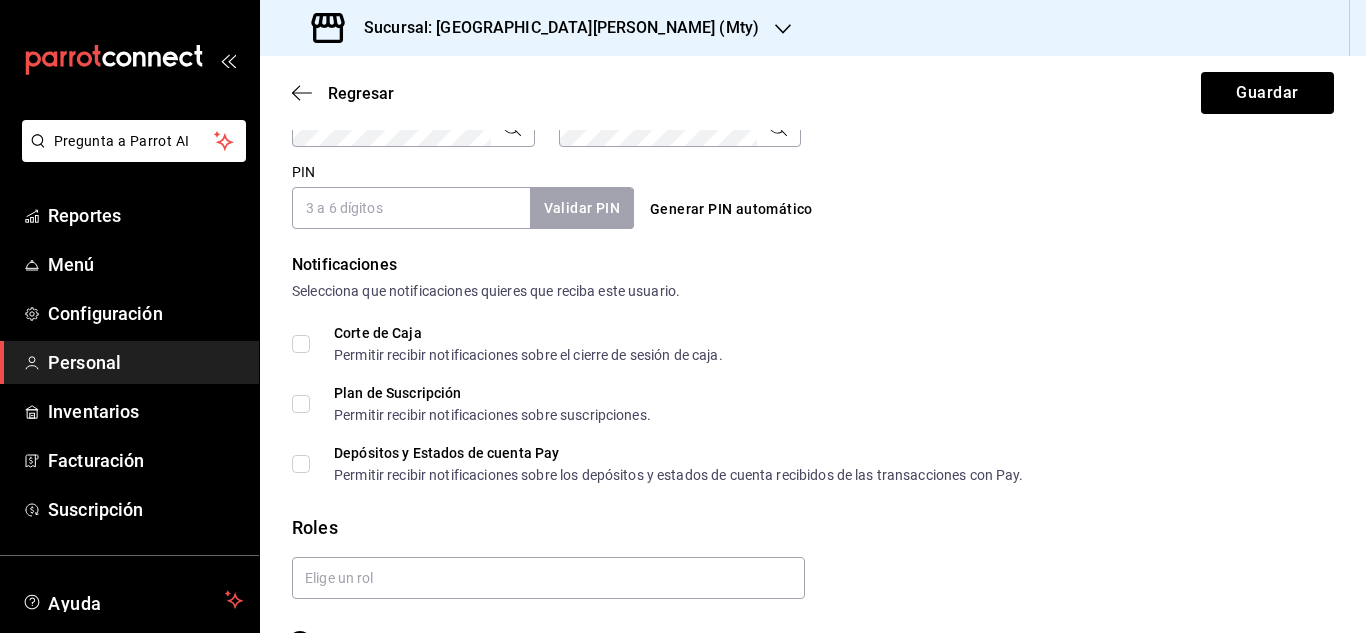 scroll, scrollTop: 965, scrollLeft: 0, axis: vertical 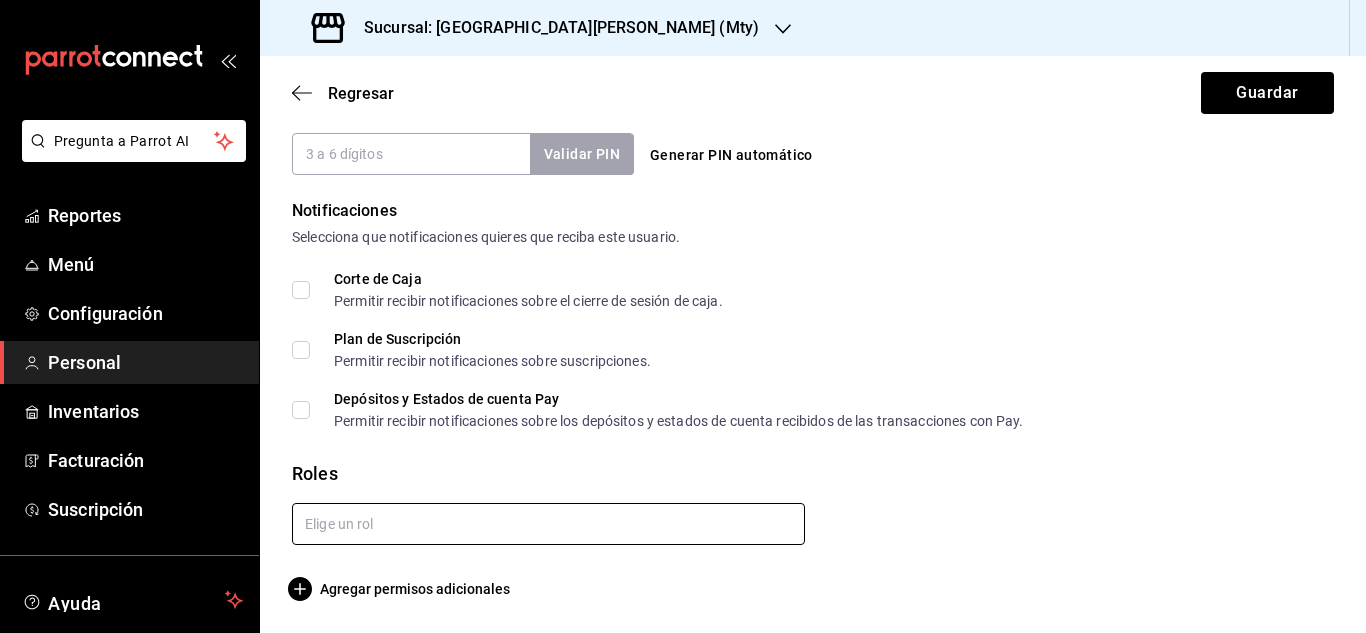 click at bounding box center (548, 524) 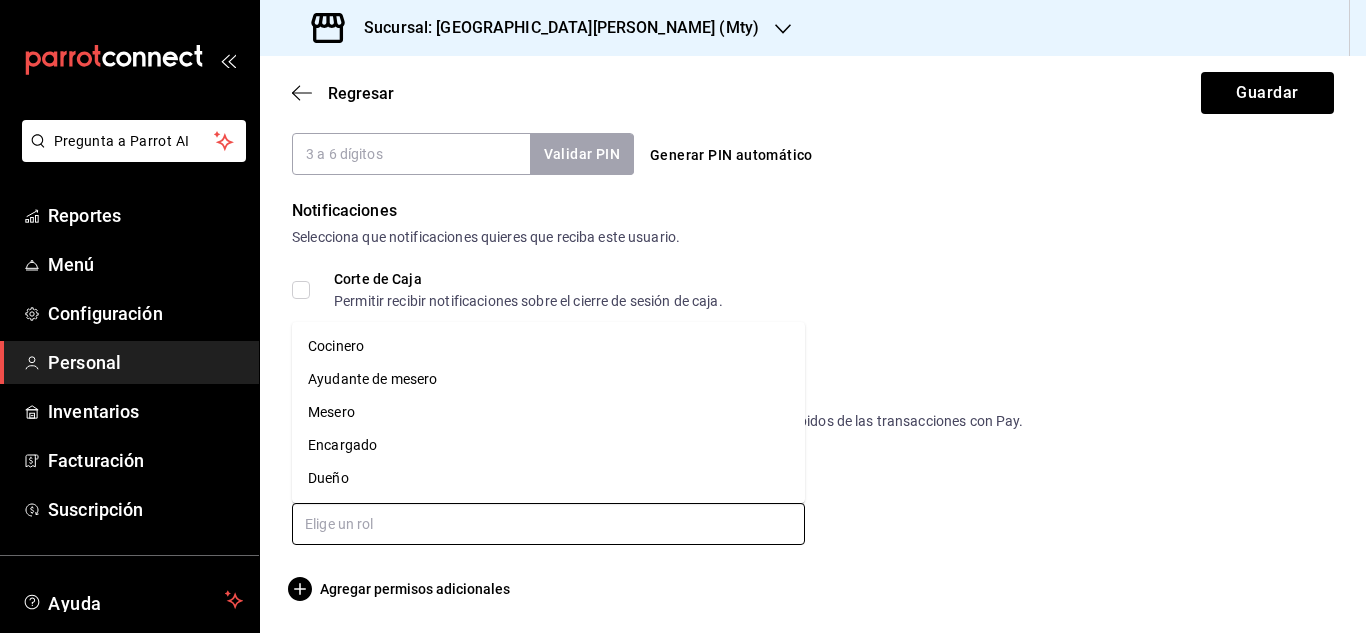 click on "Encargado" at bounding box center [548, 445] 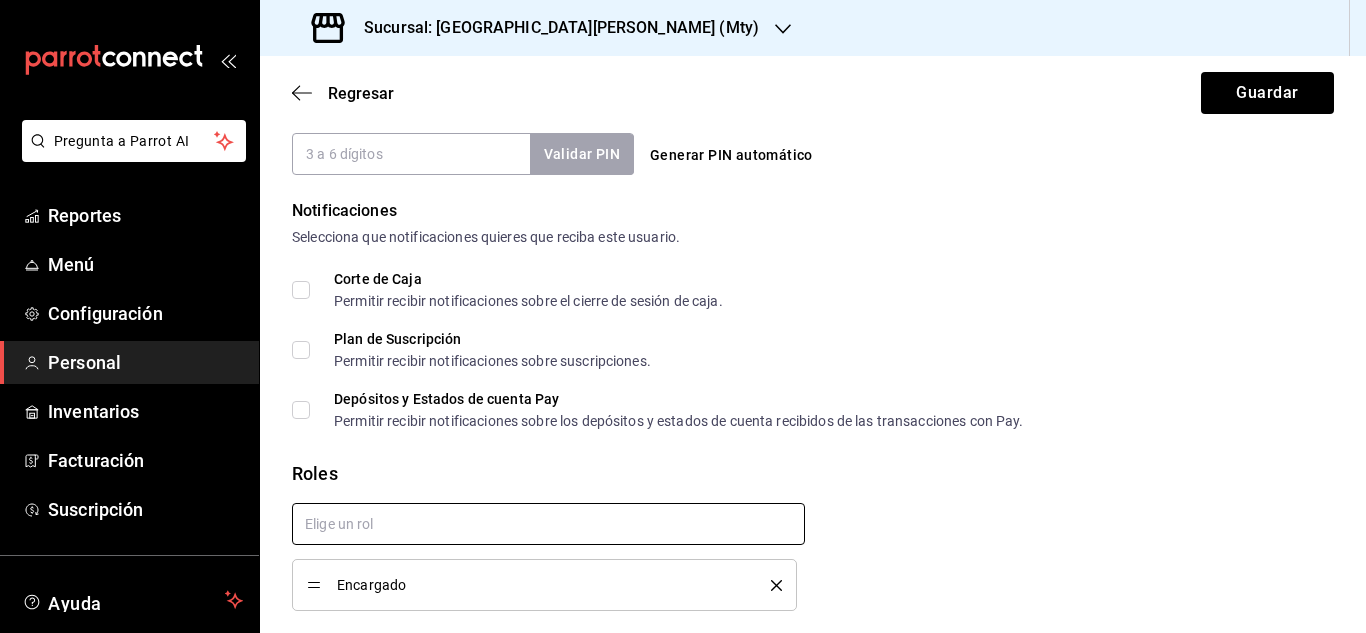checkbox on "true" 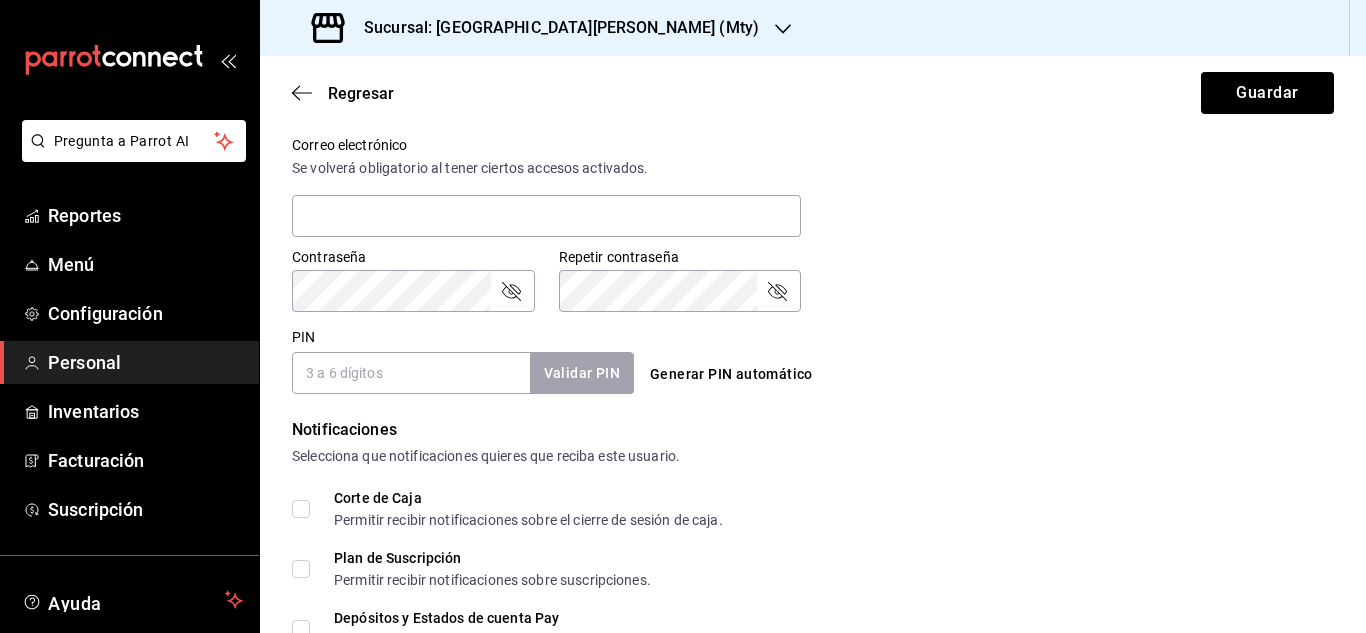 scroll, scrollTop: 745, scrollLeft: 0, axis: vertical 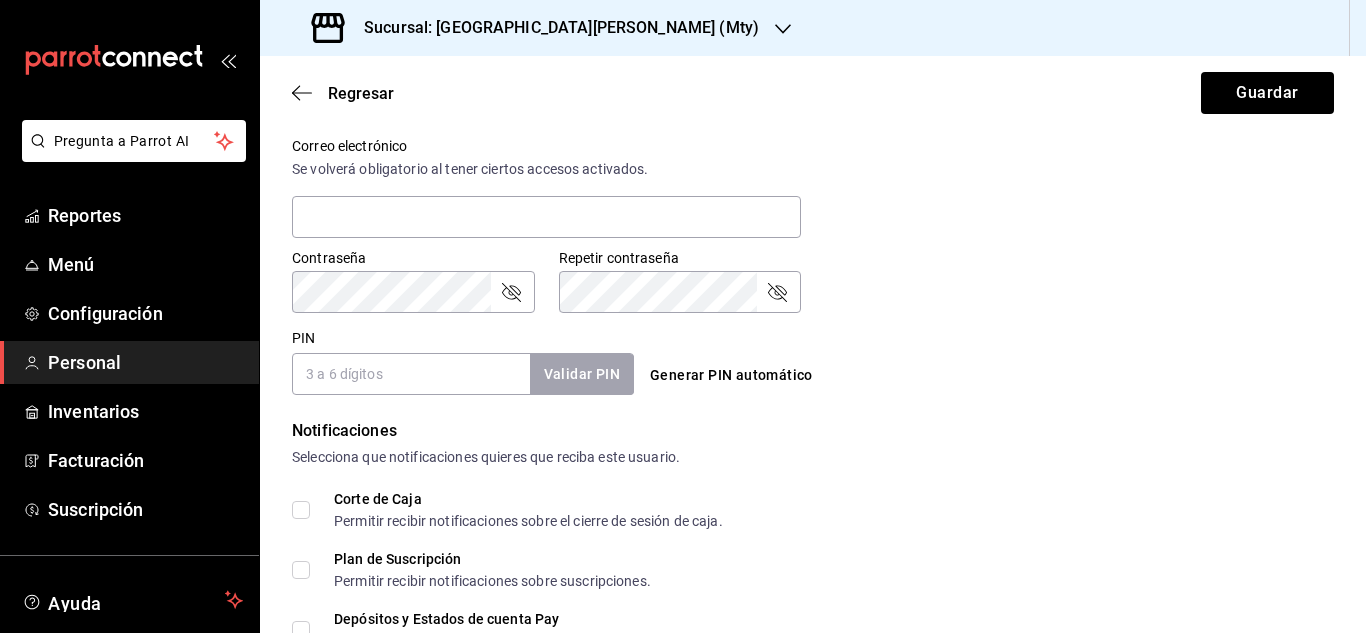 click on "PIN" at bounding box center (411, 374) 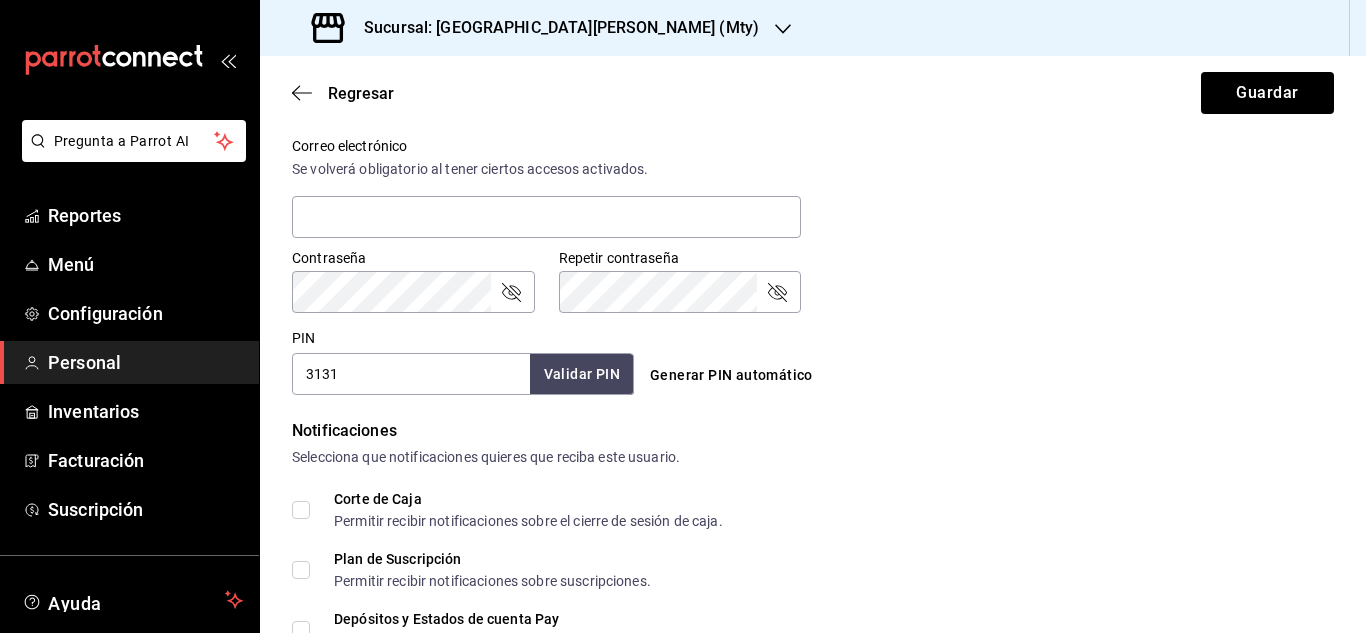 type on "3131" 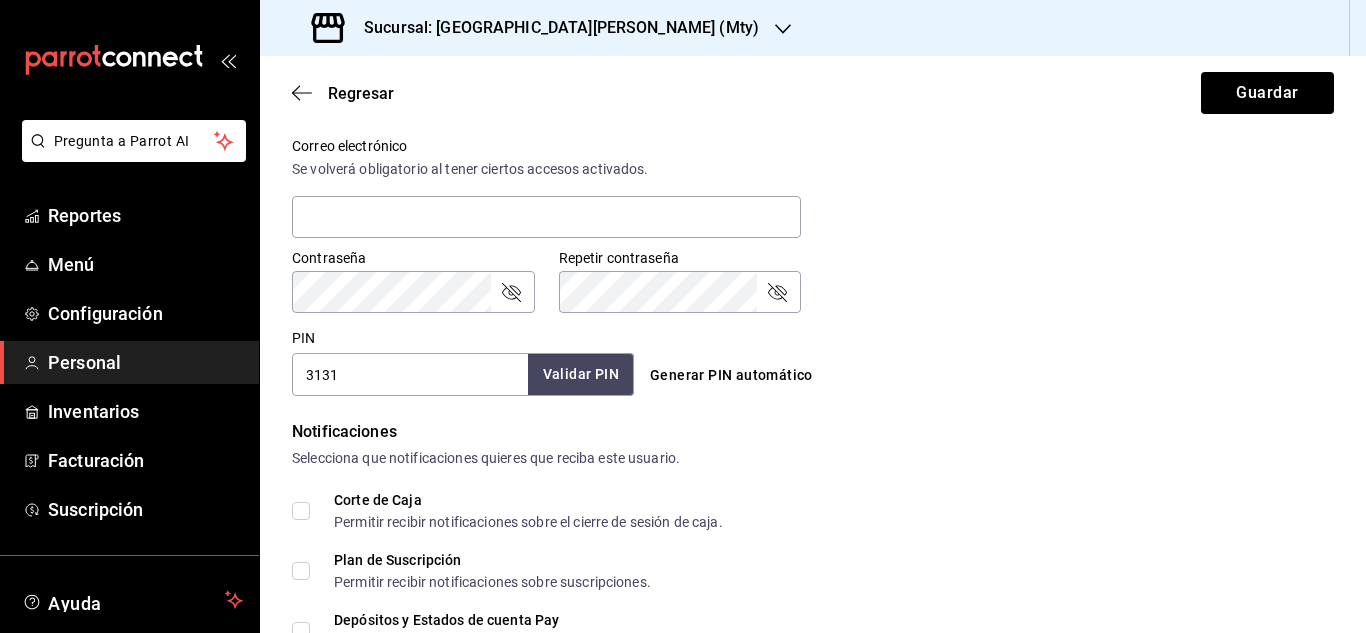 click on "Validar PIN" at bounding box center (581, 374) 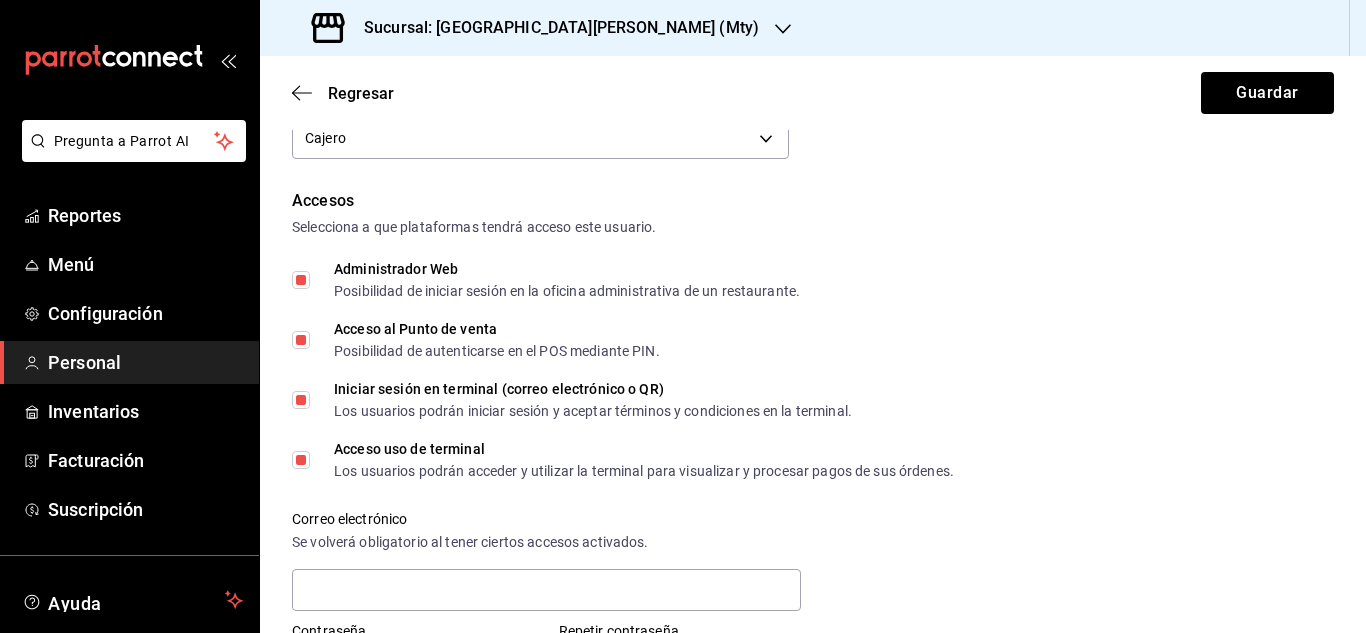 scroll, scrollTop: 364, scrollLeft: 0, axis: vertical 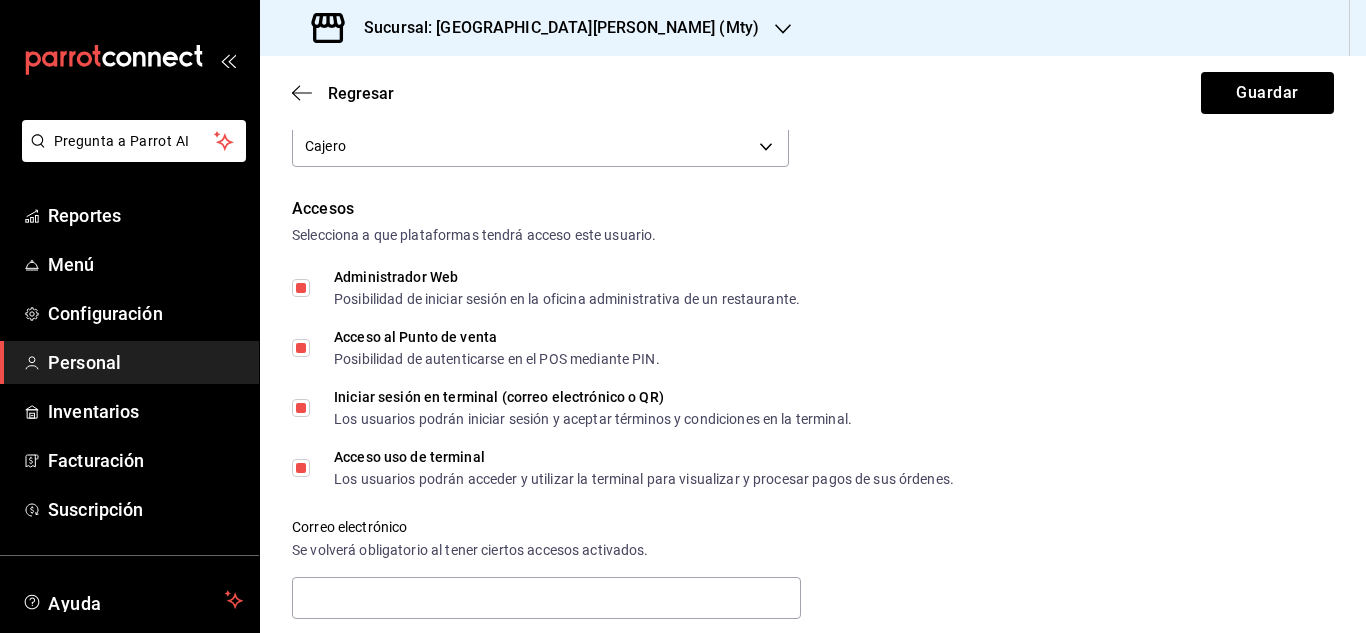 click on "Administrador Web Posibilidad de iniciar sesión en la oficina administrativa de un restaurante." at bounding box center [301, 288] 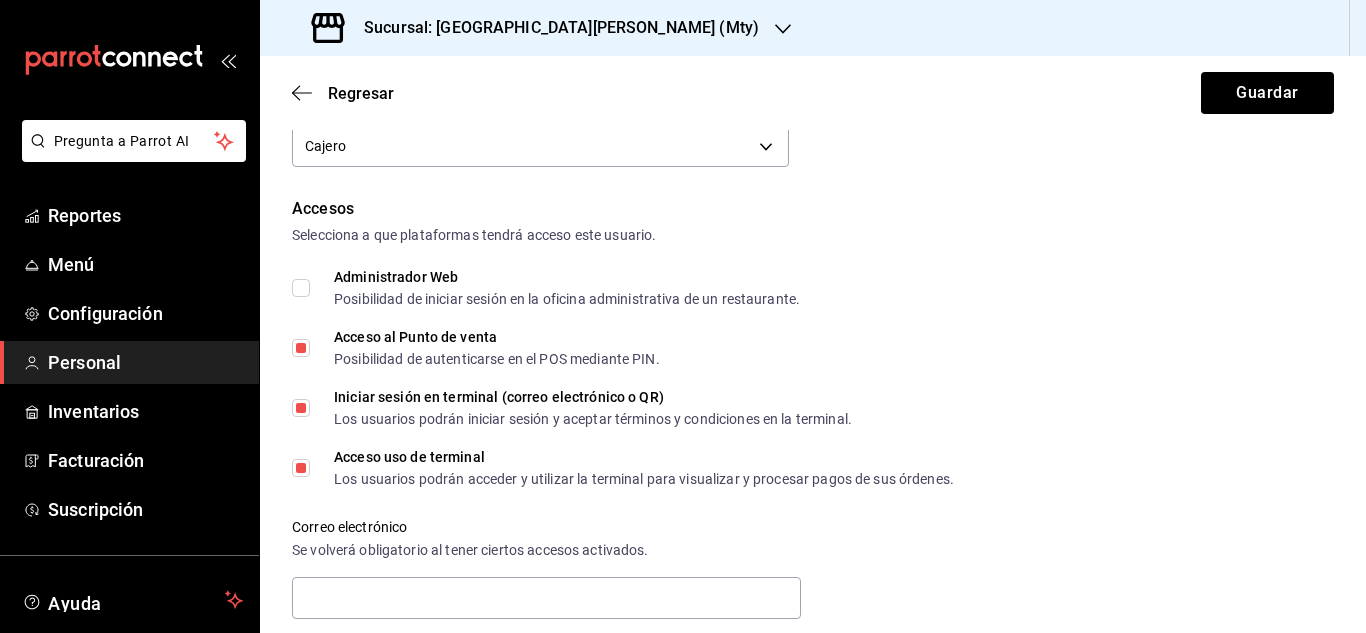 click on "Iniciar sesión en terminal (correo electrónico o QR) Los usuarios podrán iniciar sesión y aceptar términos y condiciones en la terminal." at bounding box center [301, 408] 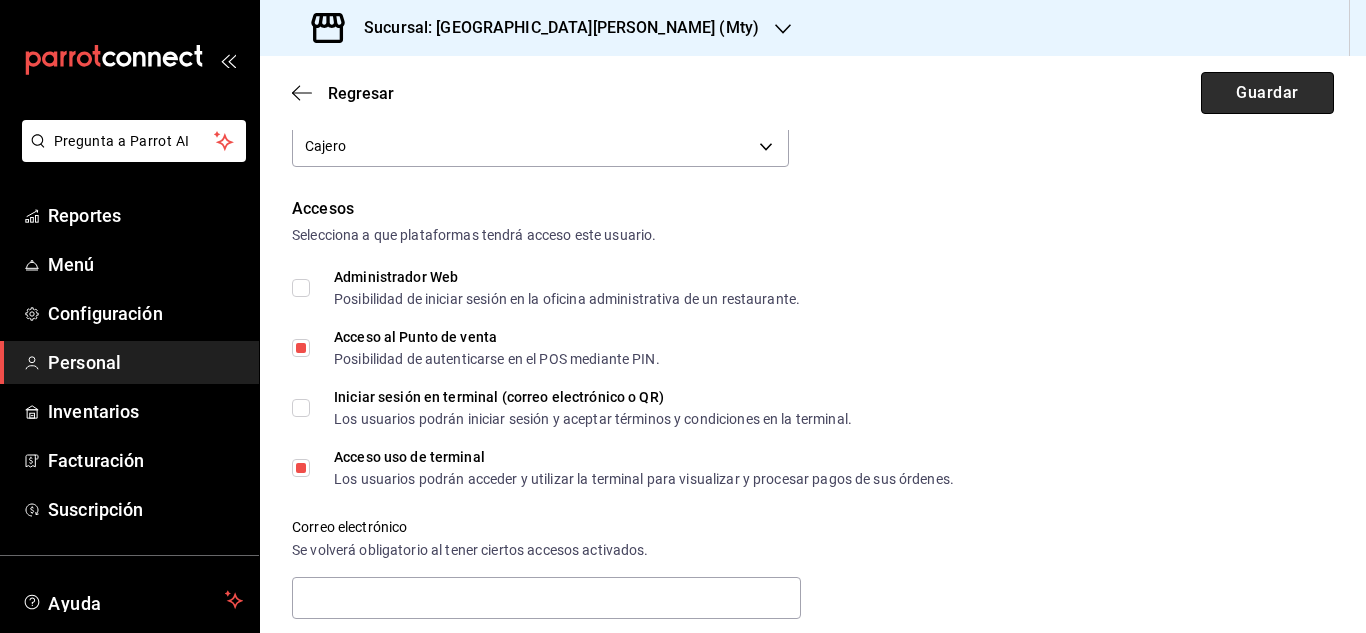click on "Guardar" at bounding box center [1267, 93] 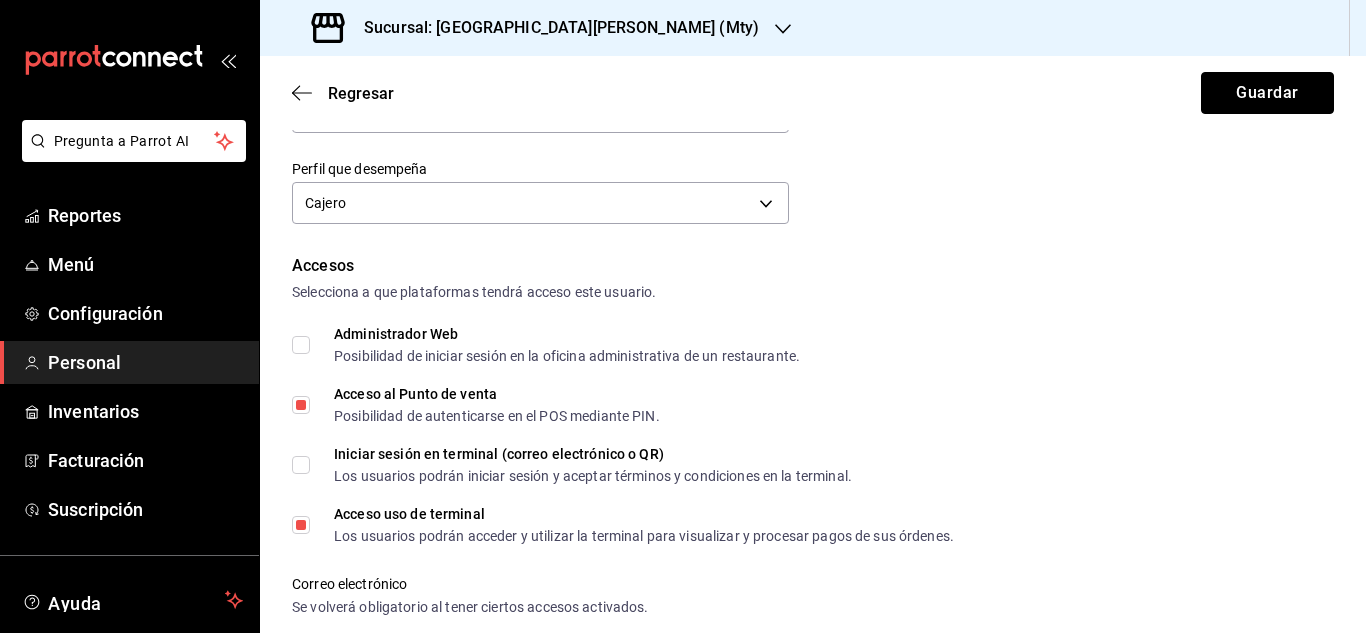 scroll, scrollTop: 306, scrollLeft: 0, axis: vertical 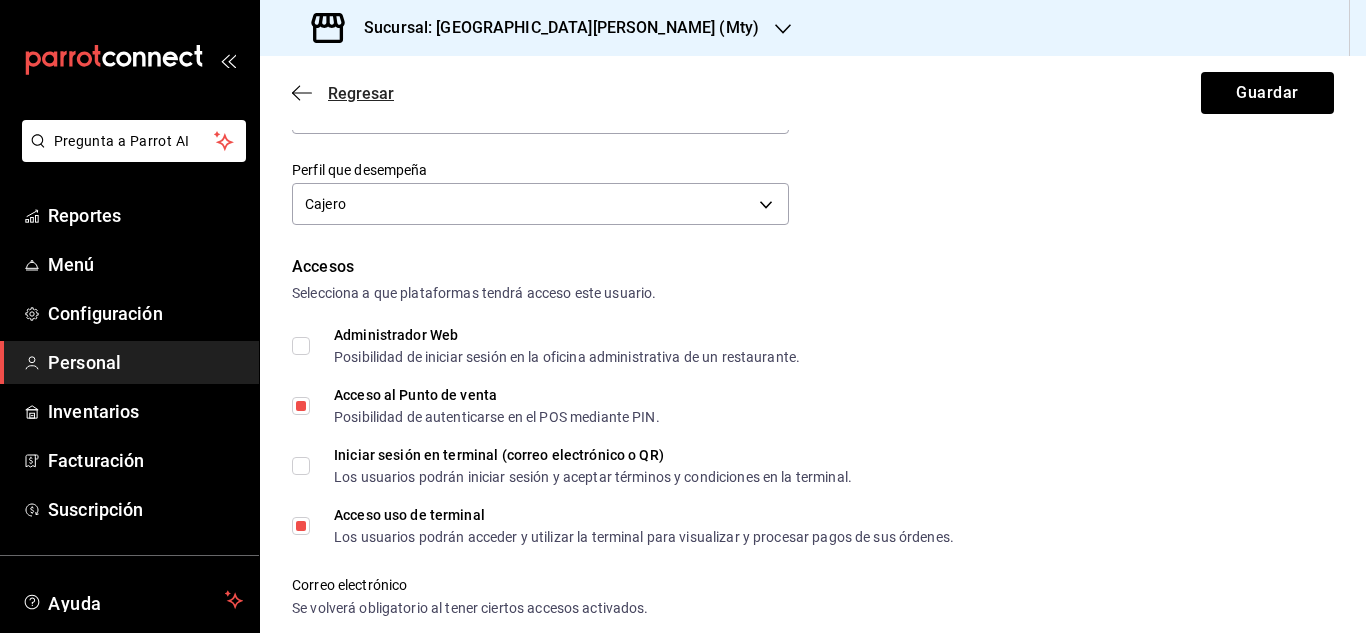 click 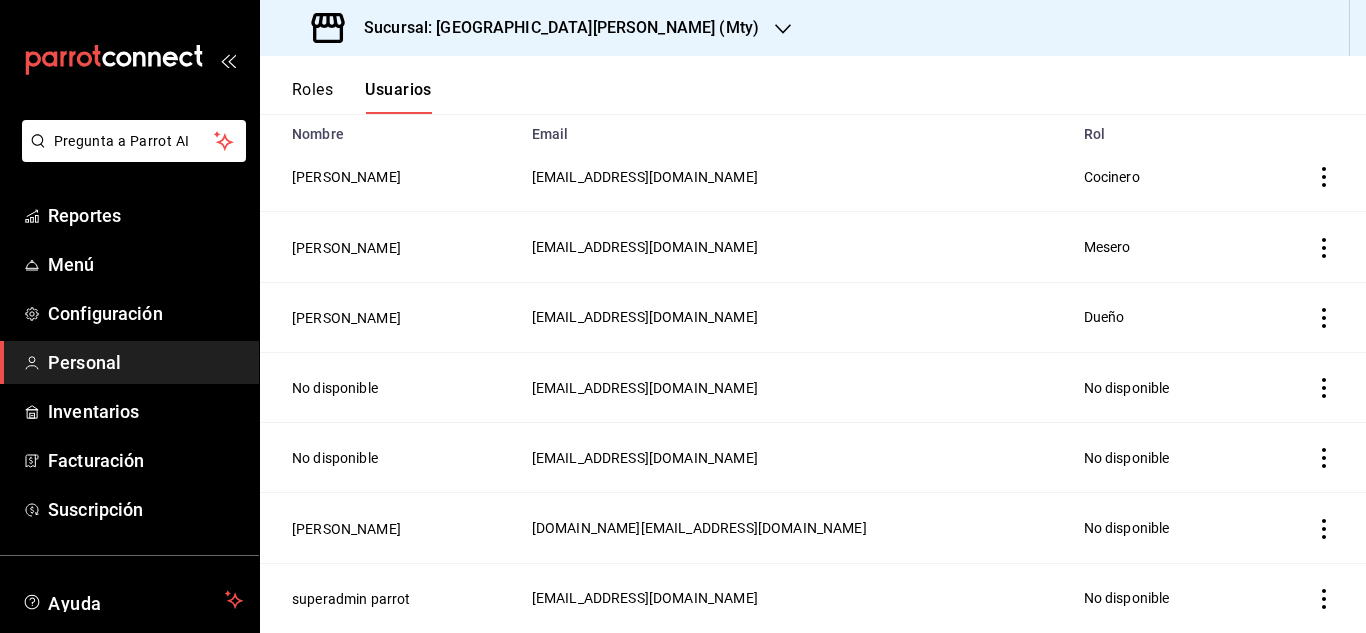 scroll, scrollTop: 0, scrollLeft: 0, axis: both 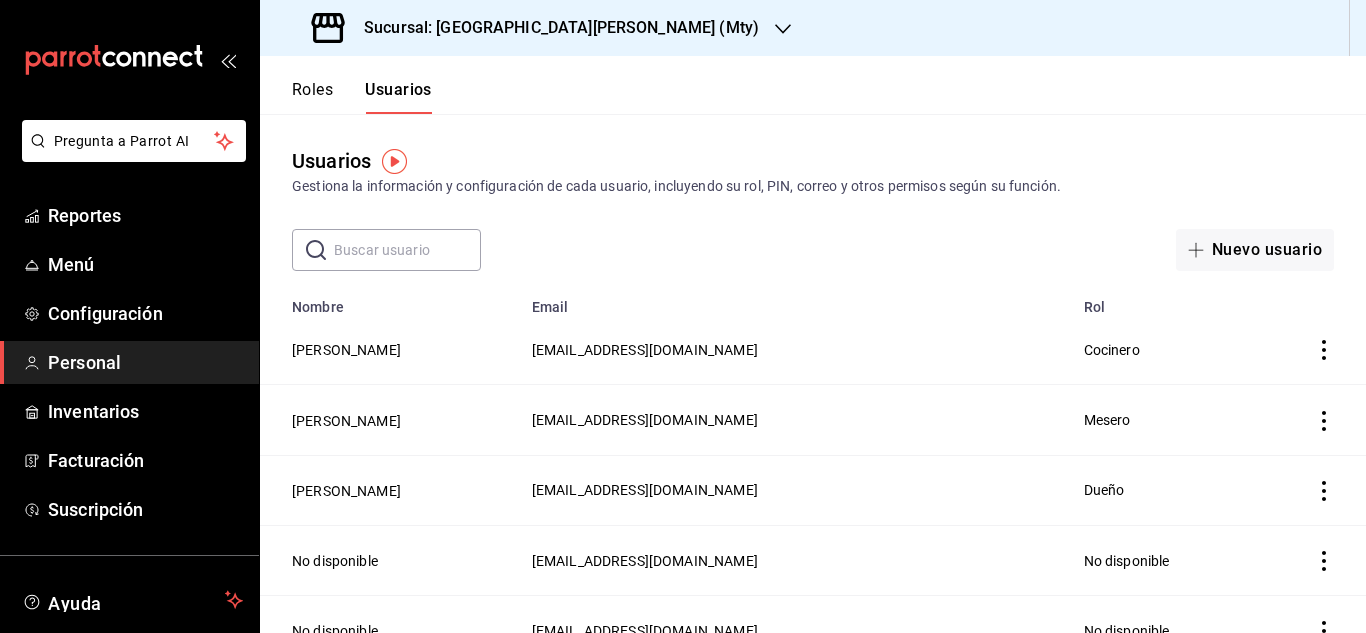 click on "Roles Usuarios" at bounding box center (362, 97) 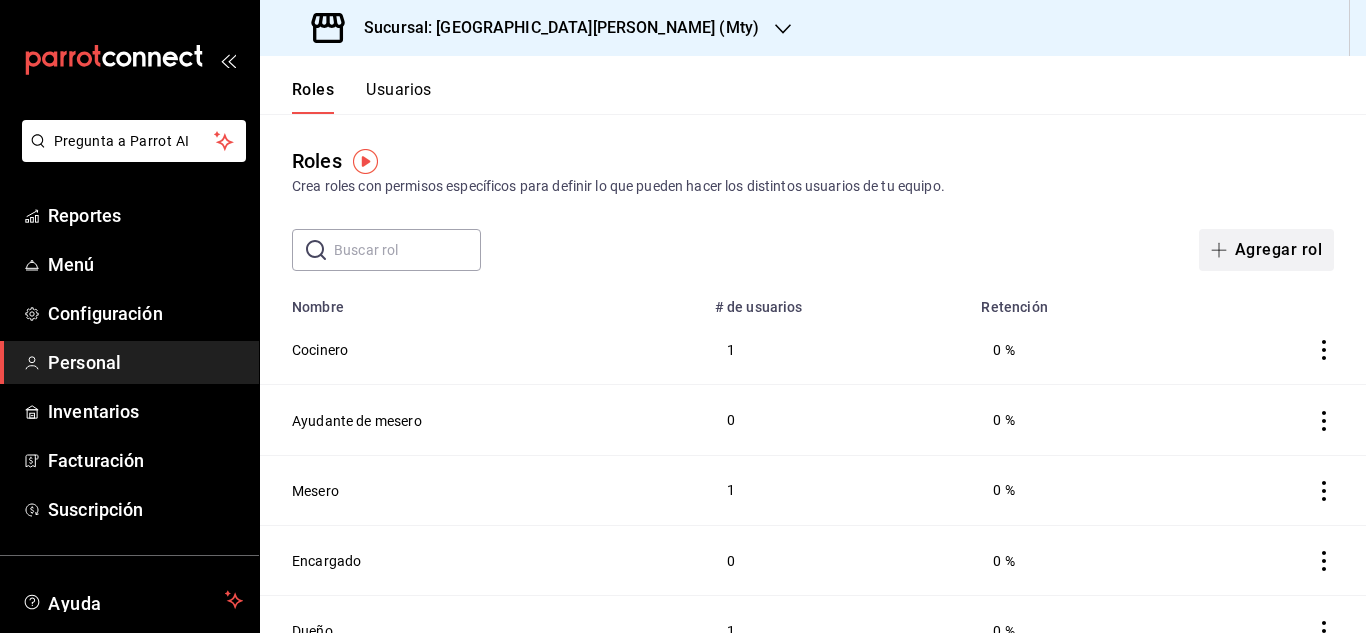 click on "Agregar rol" at bounding box center (1266, 250) 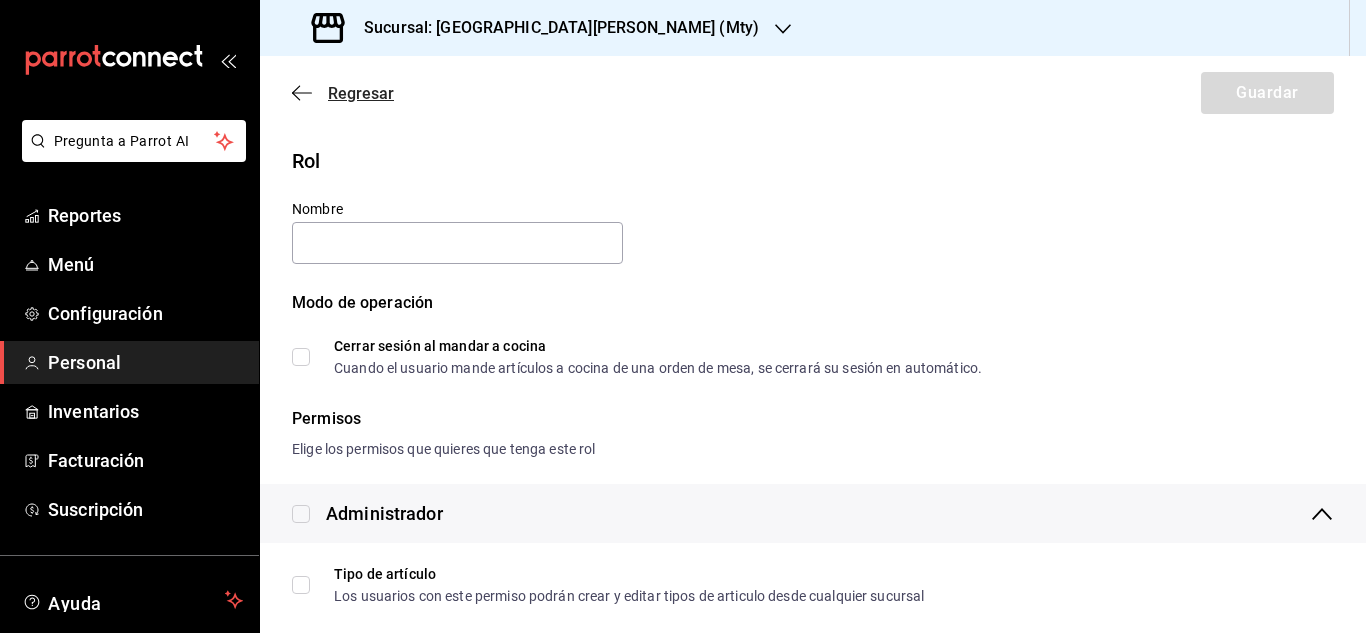 click 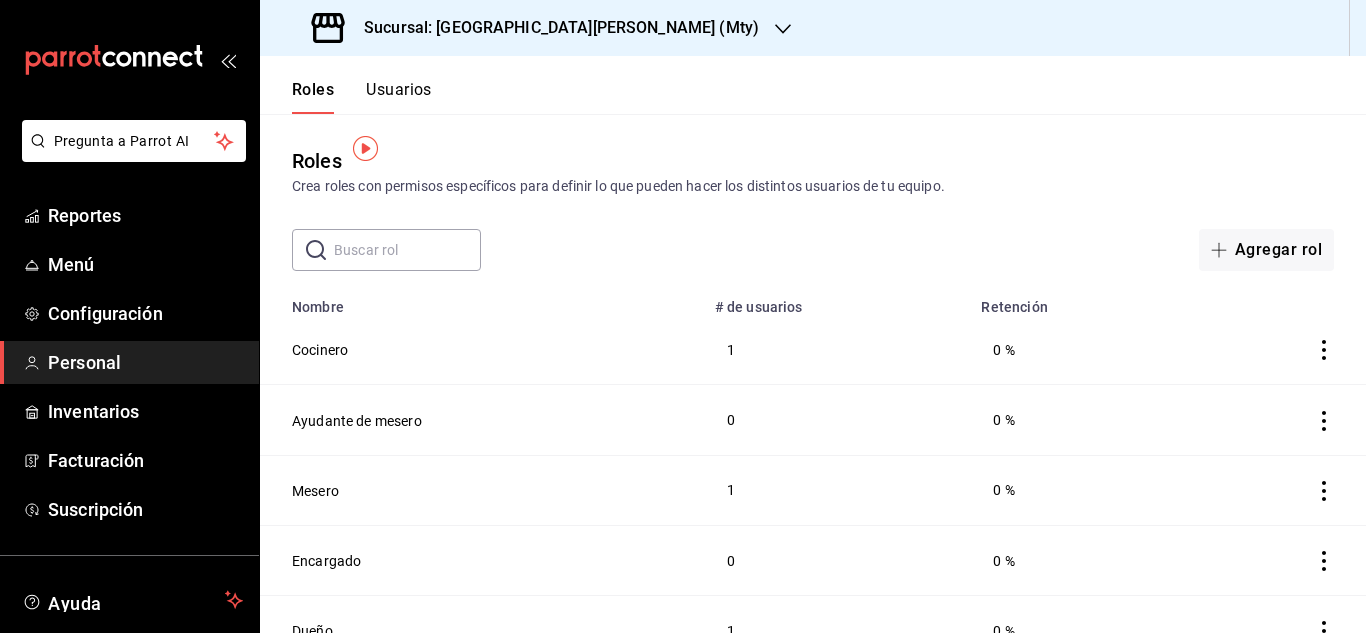 scroll, scrollTop: 32, scrollLeft: 0, axis: vertical 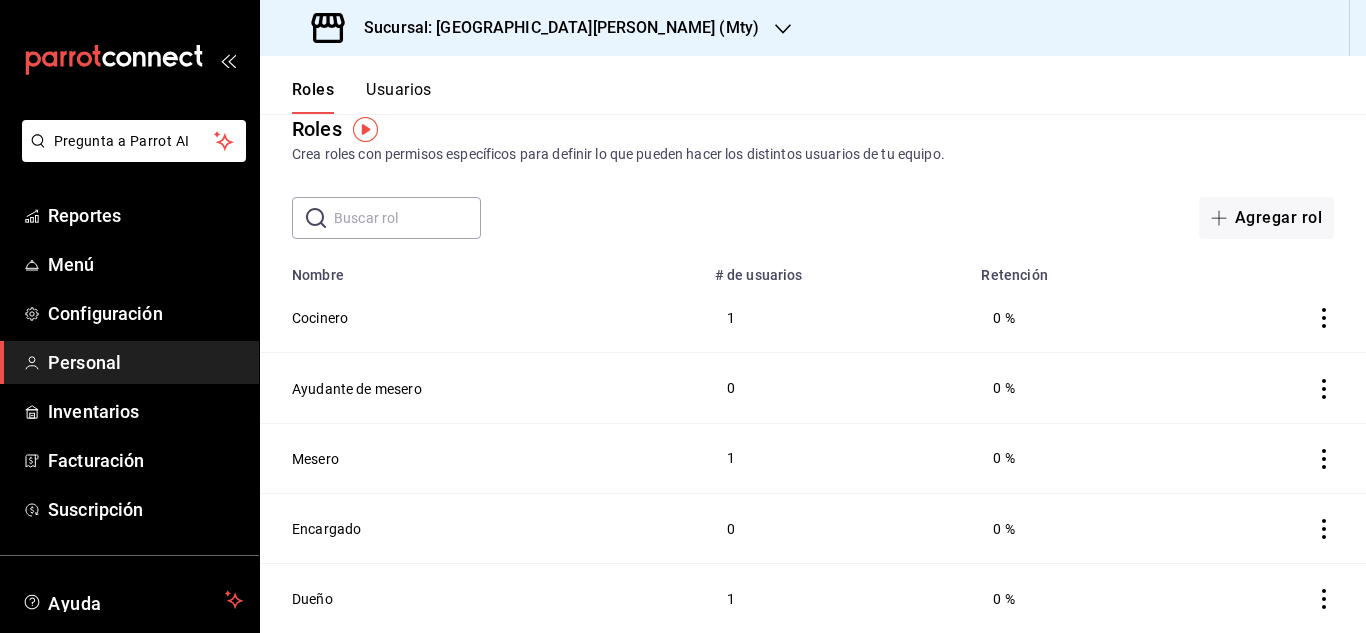 click 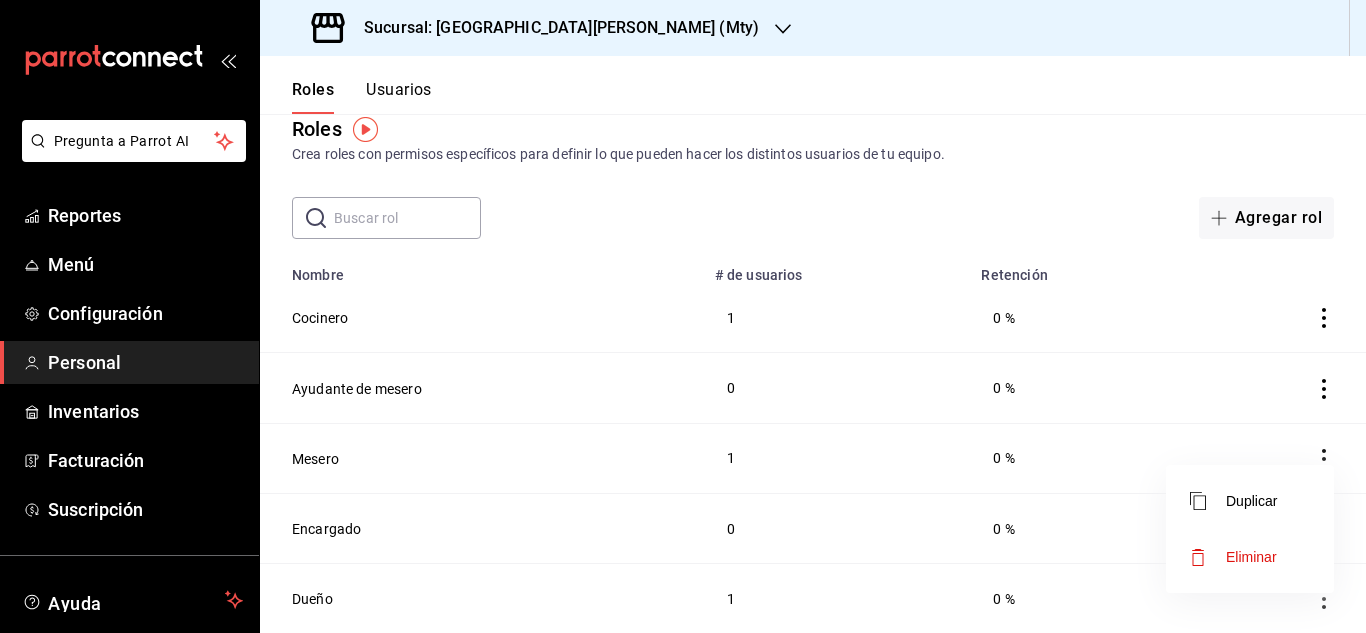 click on "Eliminar" at bounding box center (1251, 557) 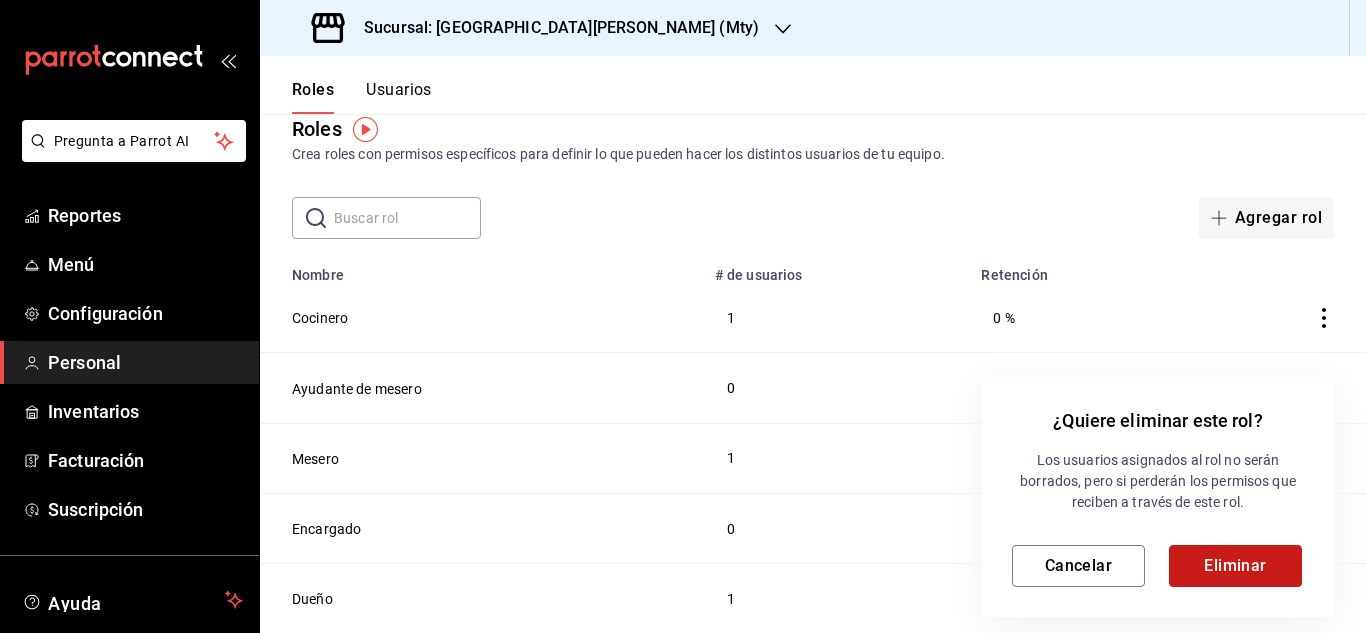 click on "Eliminar" at bounding box center [1235, 566] 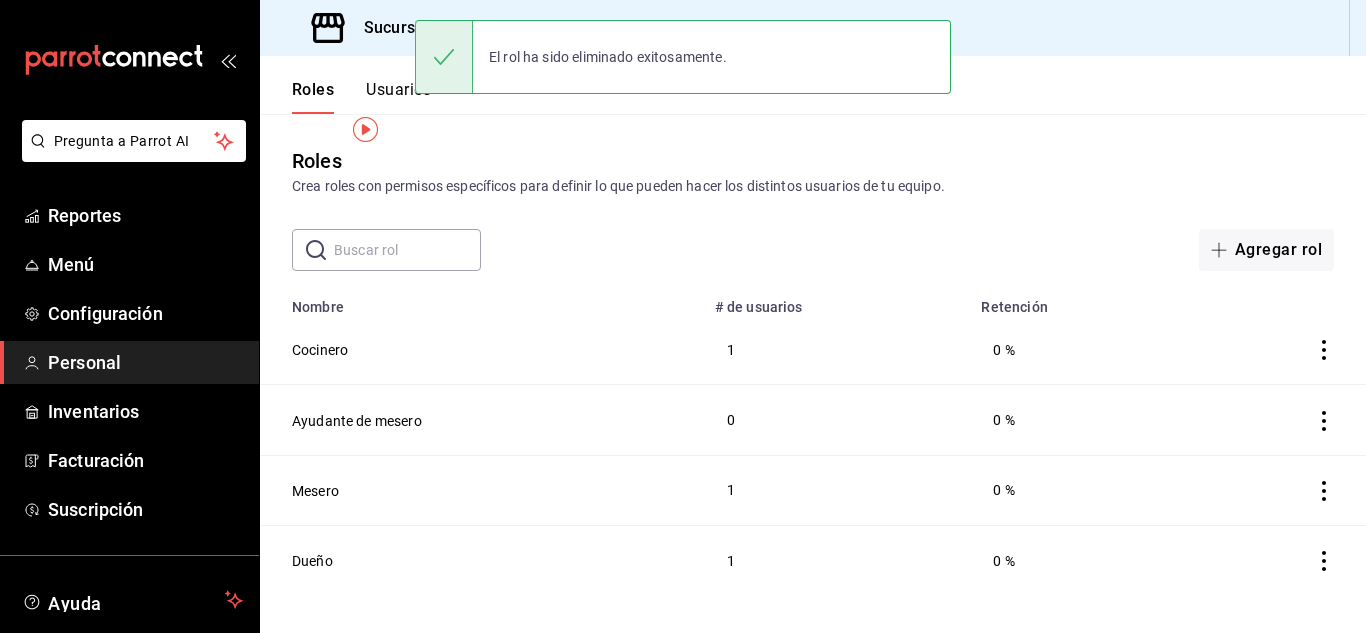 scroll, scrollTop: 0, scrollLeft: 0, axis: both 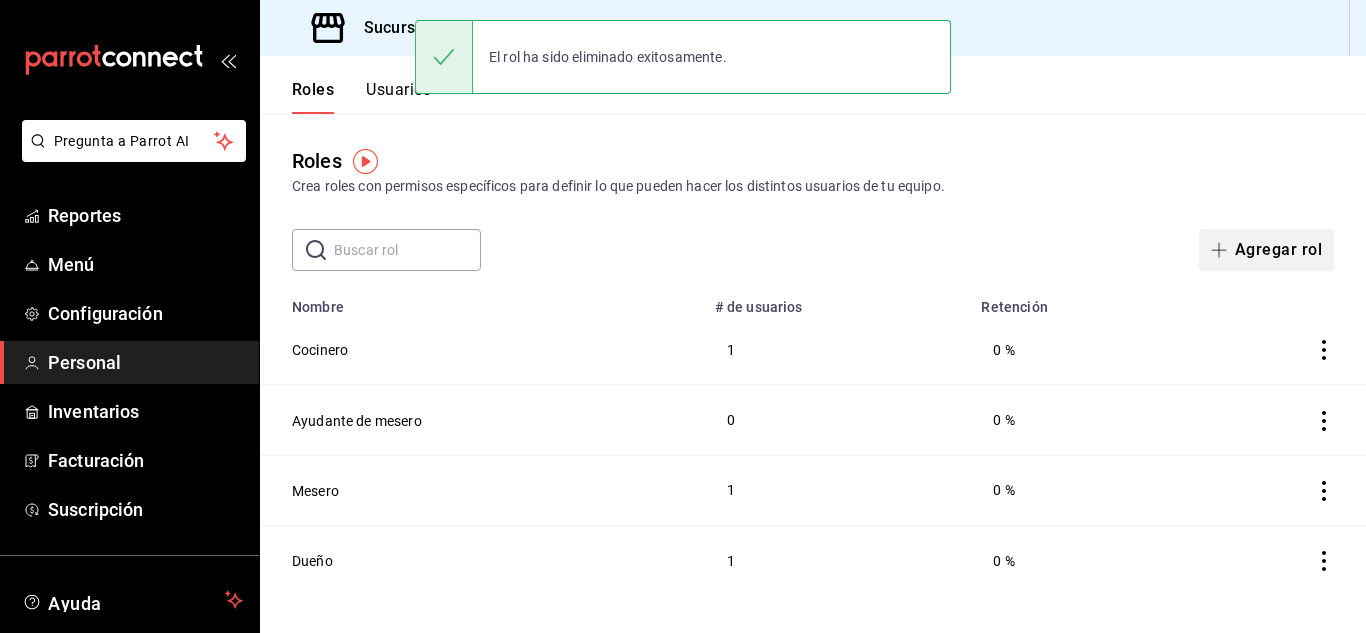 click on "Agregar rol" at bounding box center (1266, 250) 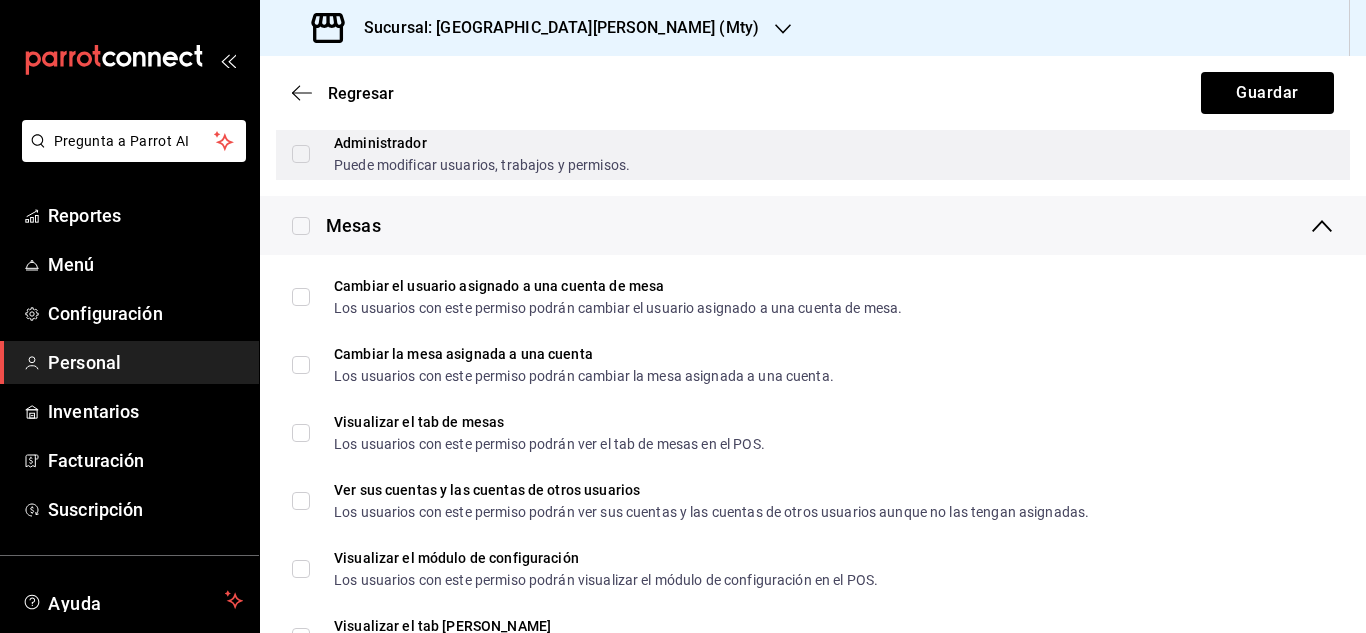 scroll, scrollTop: 502, scrollLeft: 0, axis: vertical 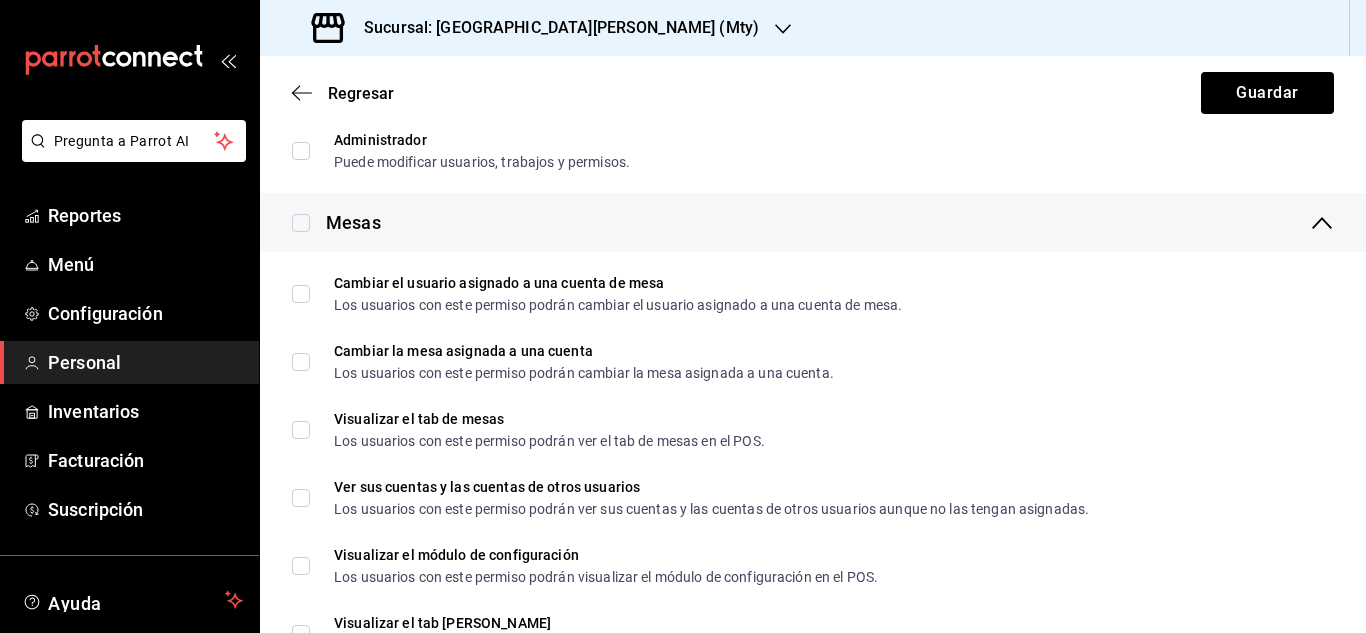 type on "Encargado" 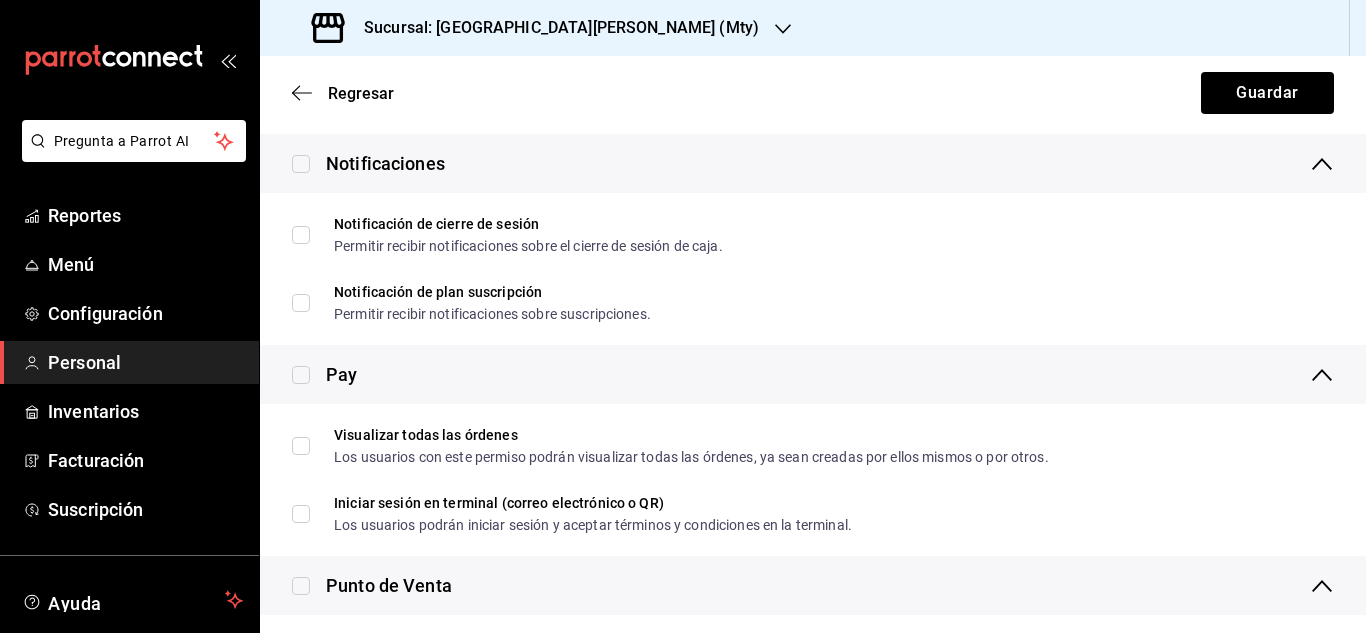scroll, scrollTop: 1244, scrollLeft: 0, axis: vertical 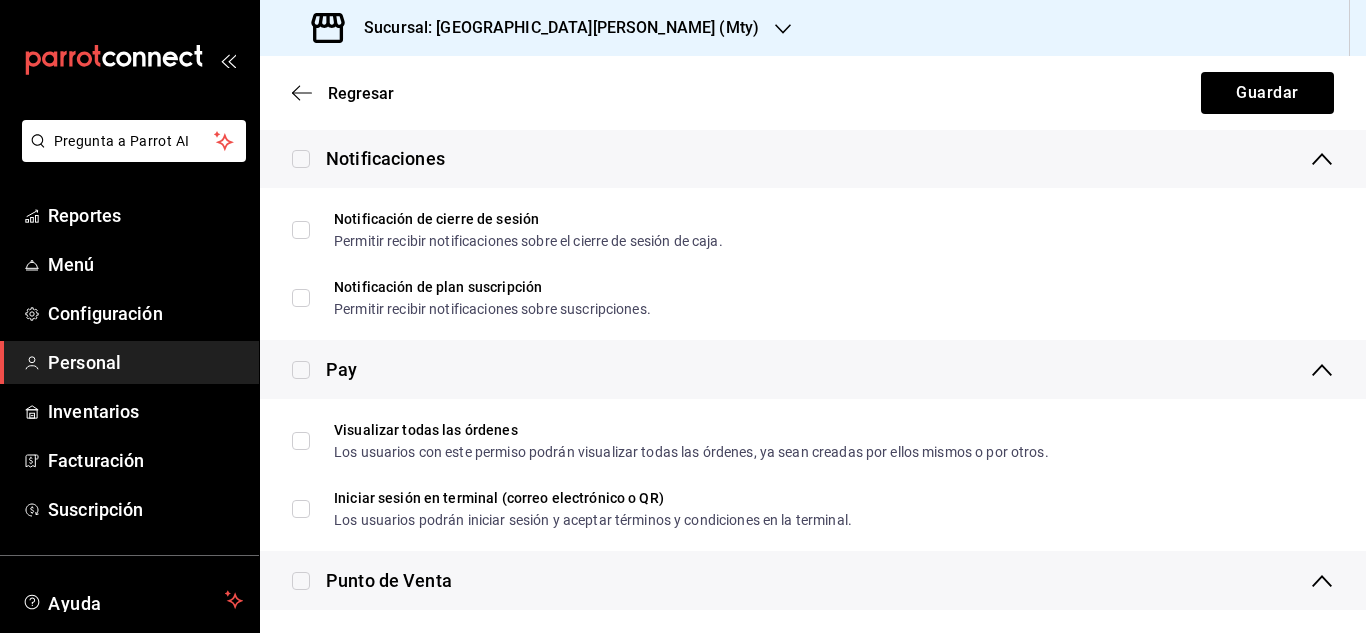 click at bounding box center [301, 370] 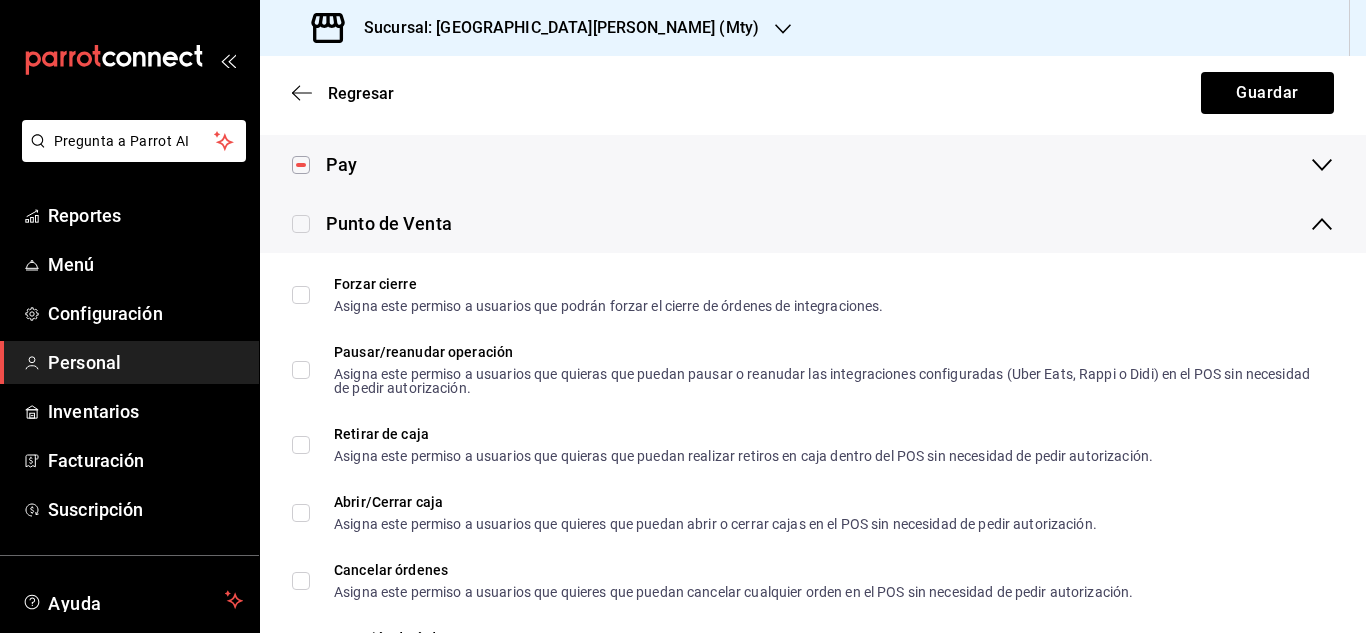 scroll, scrollTop: 1451, scrollLeft: 0, axis: vertical 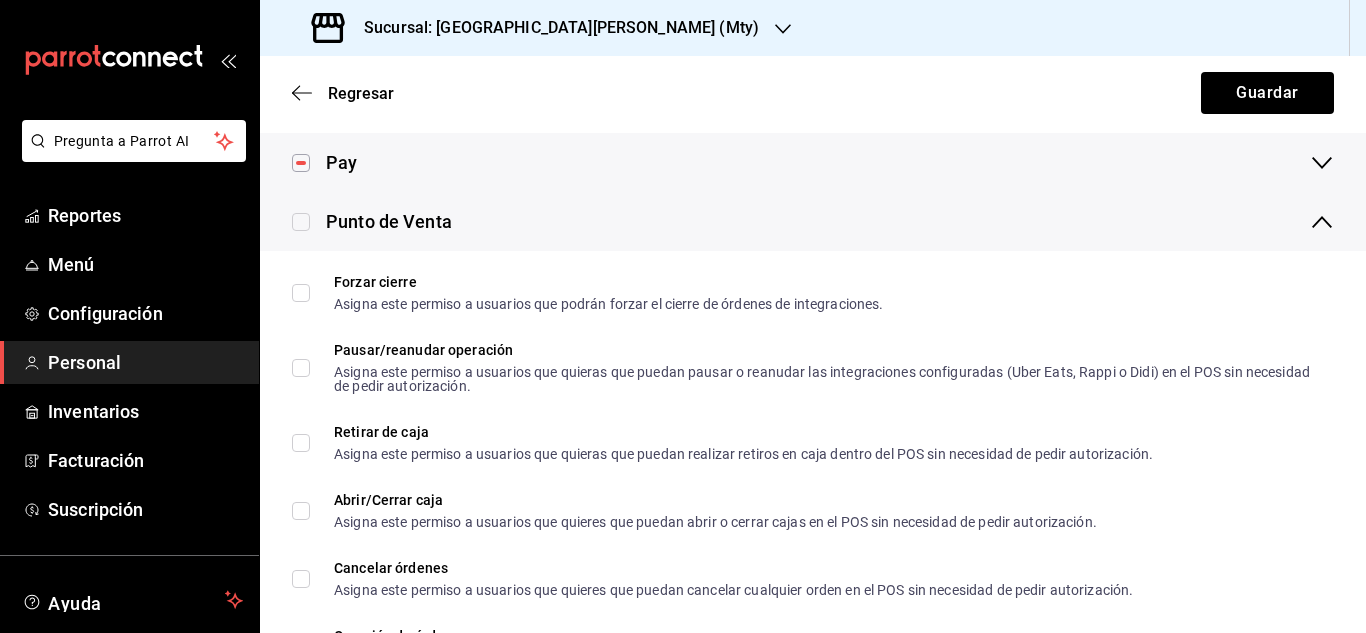 click at bounding box center [301, 222] 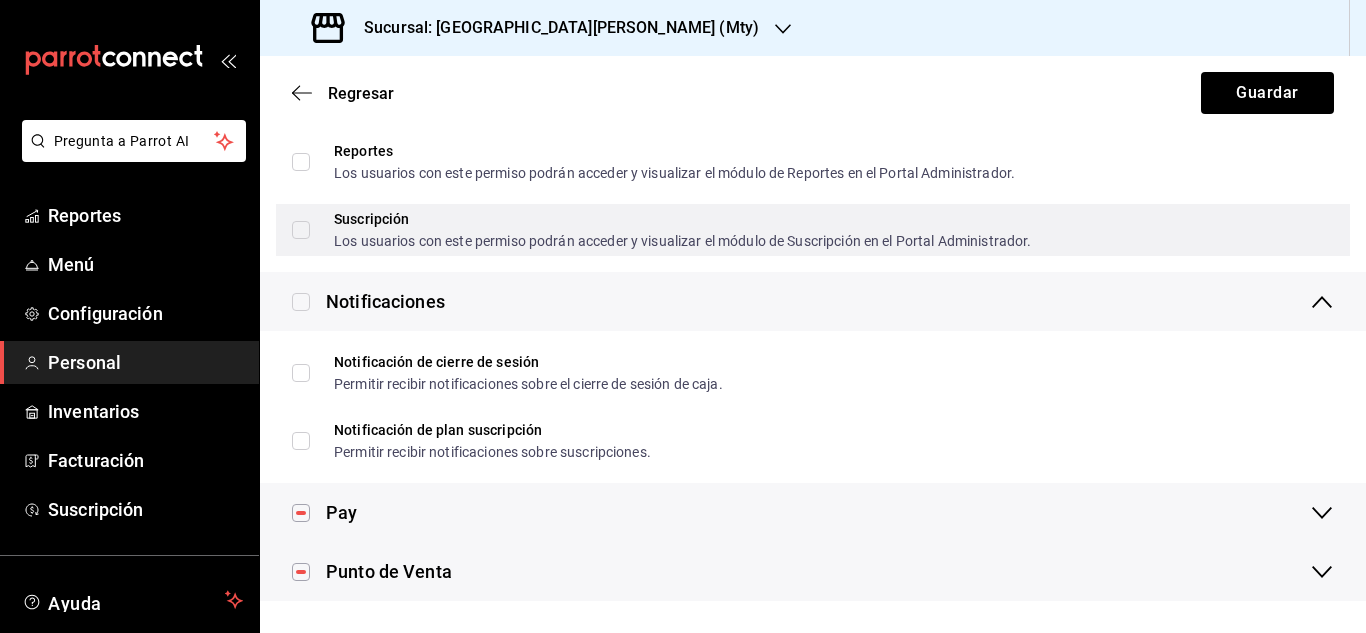 scroll, scrollTop: 1101, scrollLeft: 0, axis: vertical 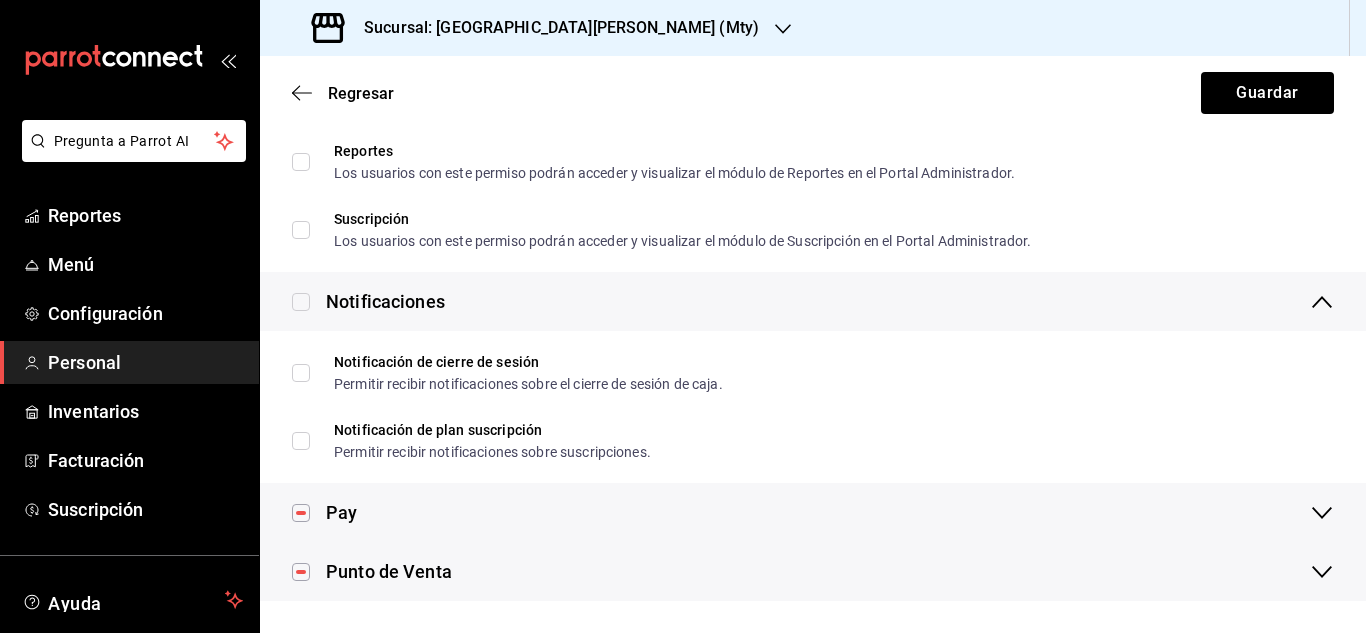 click 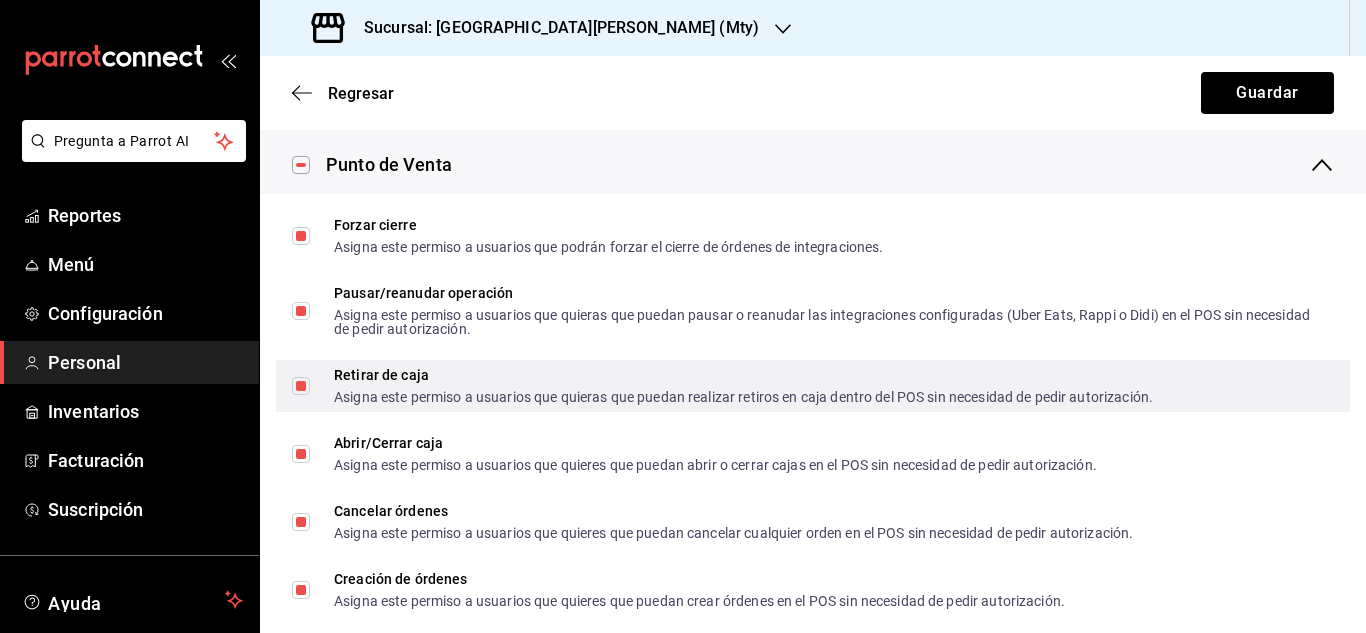 scroll, scrollTop: 1509, scrollLeft: 0, axis: vertical 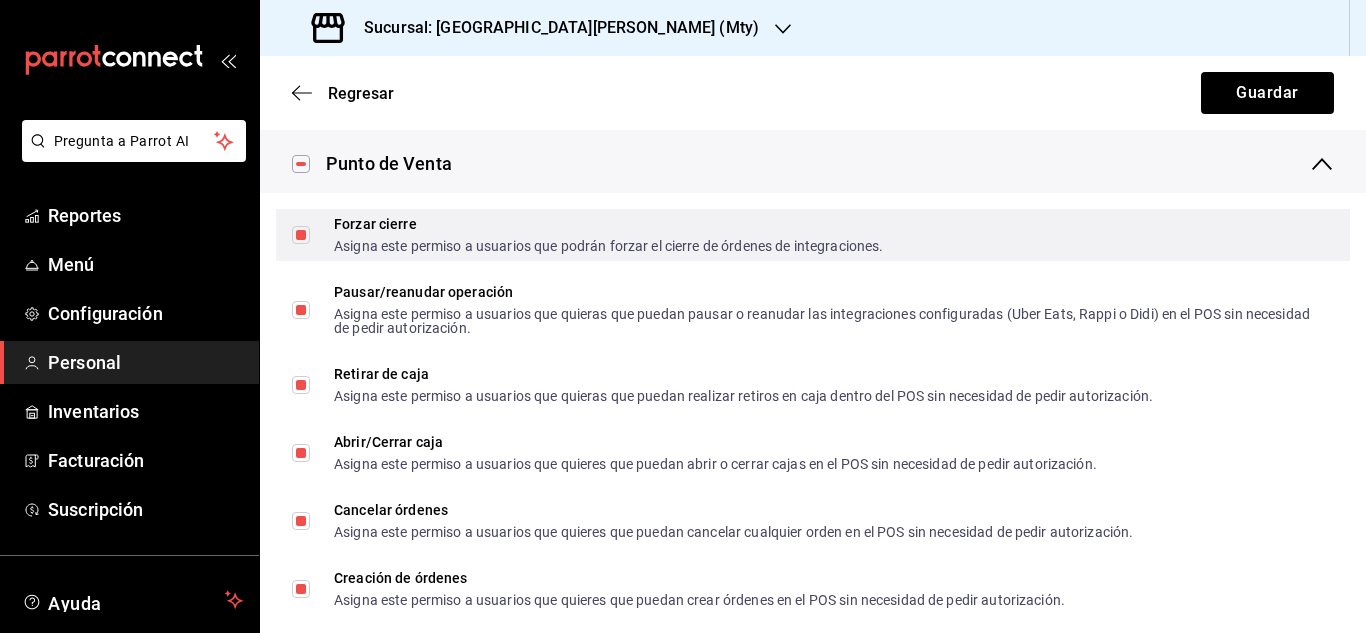 click on "Forzar cierre Asigna este permiso a usuarios que podrán forzar el cierre de órdenes de integraciones." at bounding box center [301, 235] 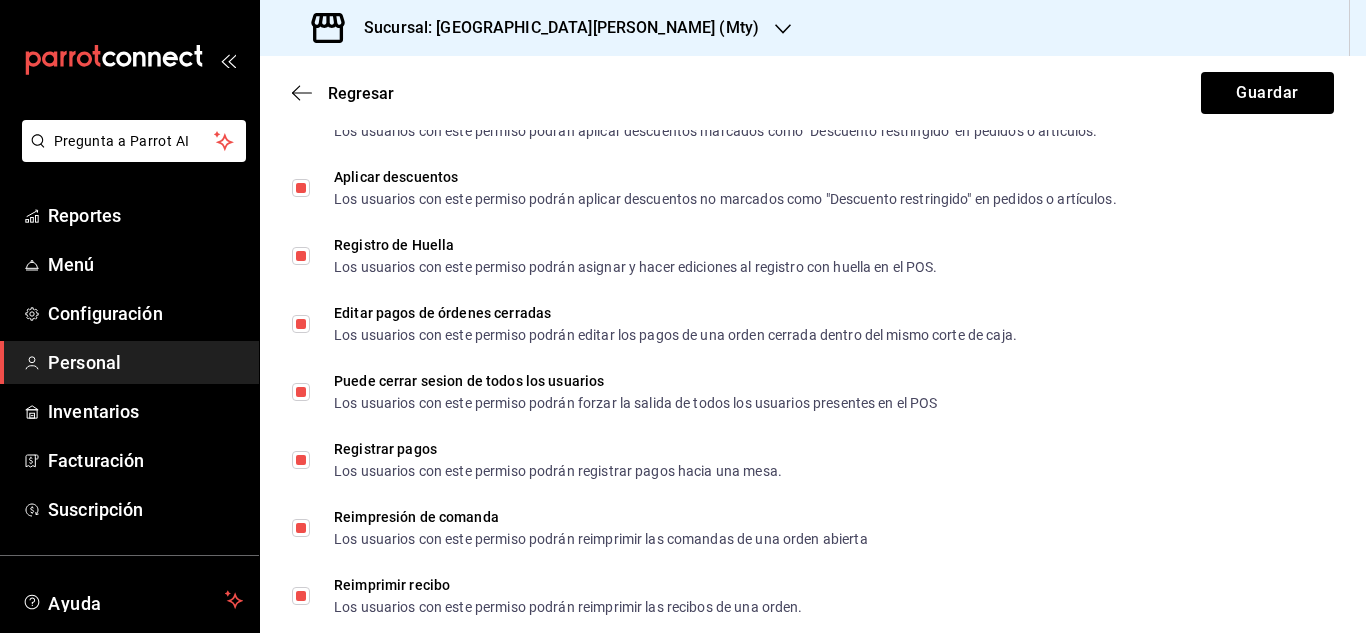 scroll, scrollTop: 2526, scrollLeft: 0, axis: vertical 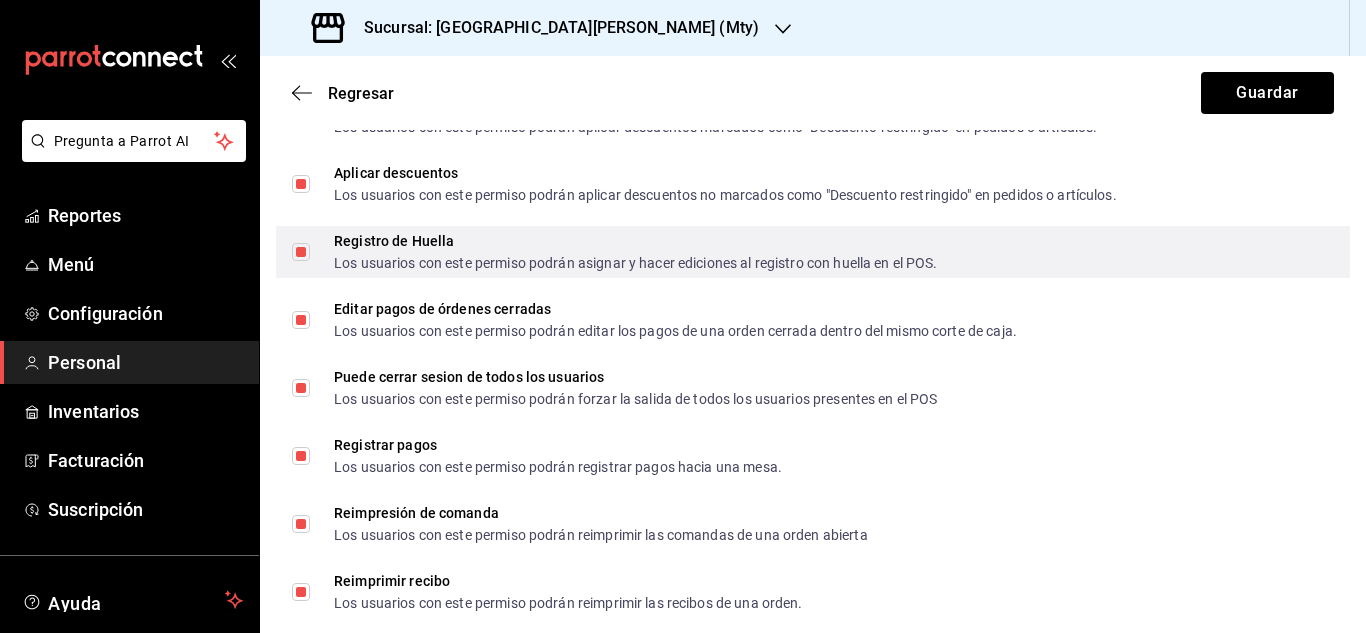 click on "Registro de Huella Los usuarios con este permiso podrán asignar y hacer ediciones al registro con huella en el POS." at bounding box center (301, 252) 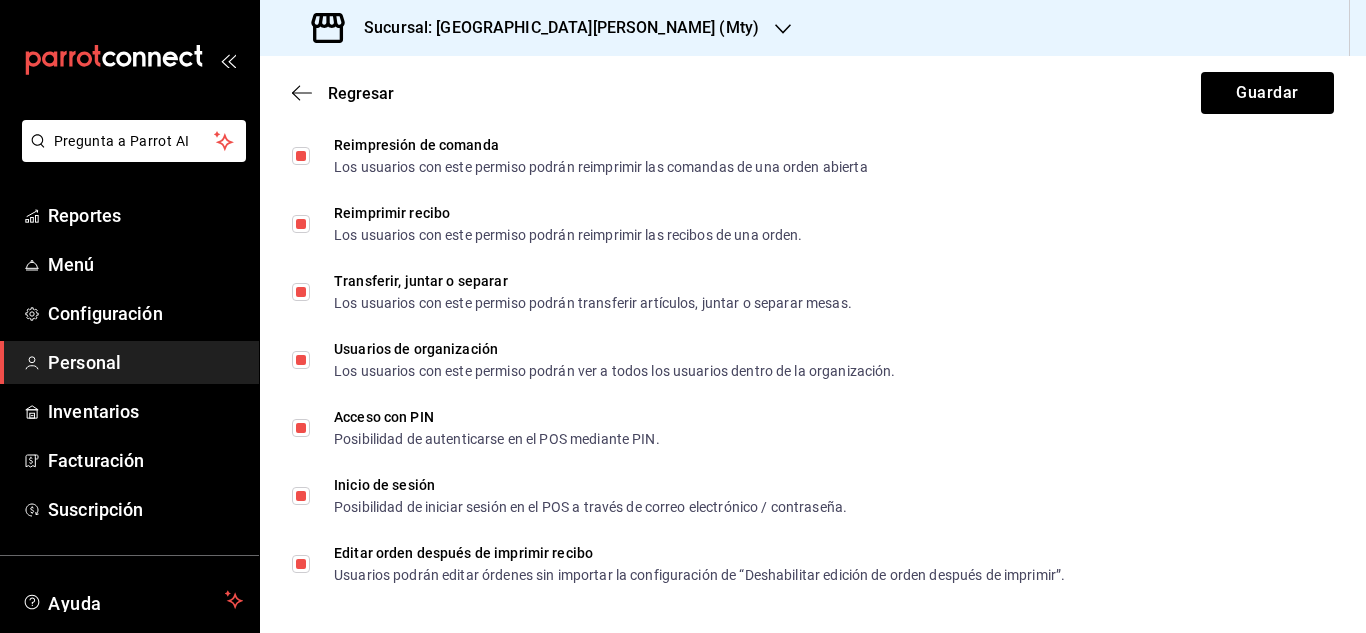 scroll, scrollTop: 2899, scrollLeft: 0, axis: vertical 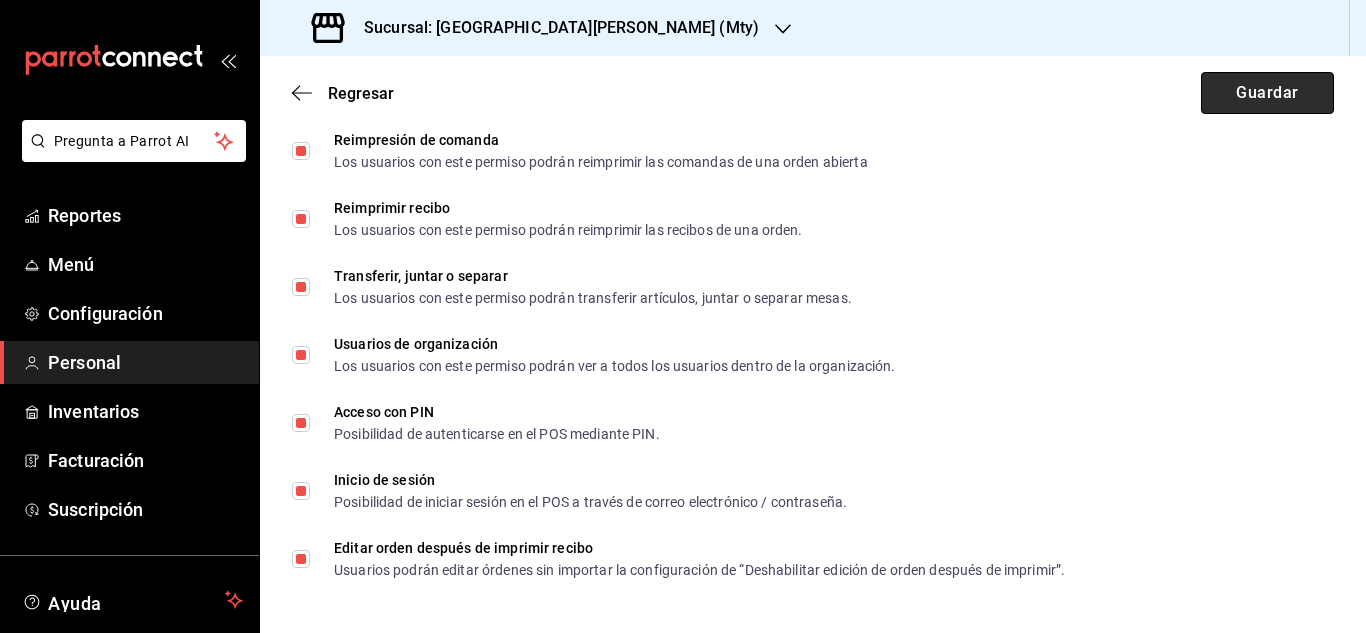 click on "Guardar" at bounding box center (1267, 93) 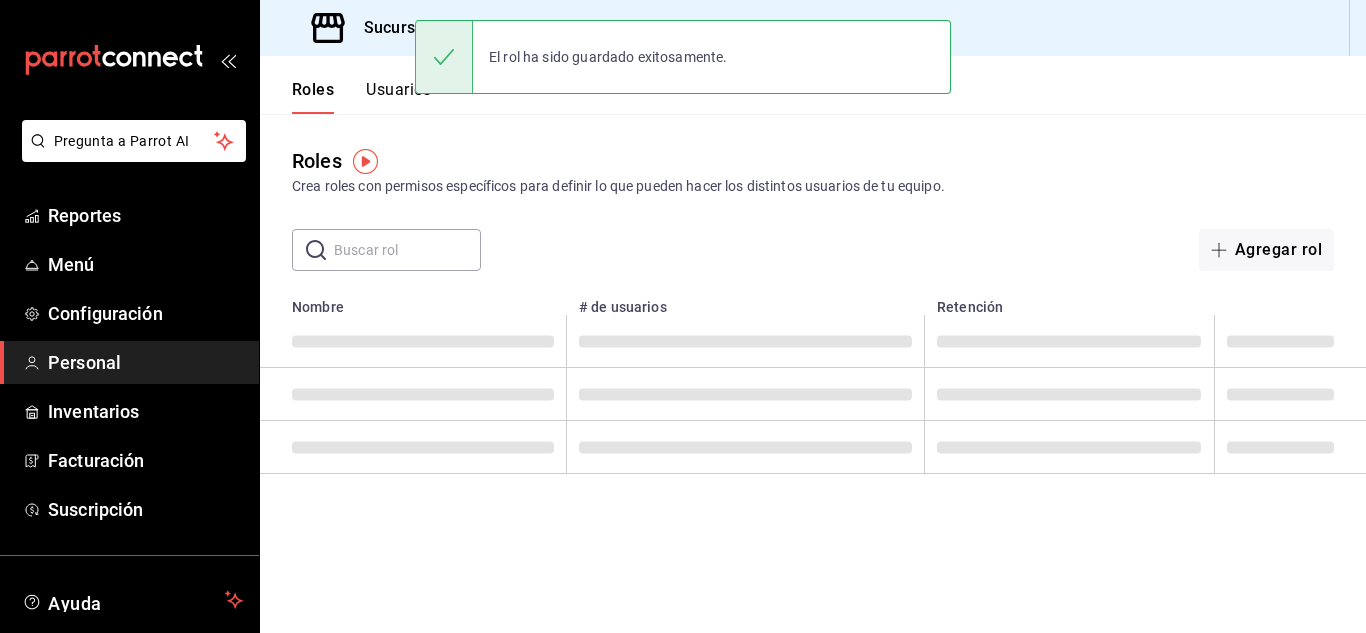 scroll, scrollTop: 0, scrollLeft: 0, axis: both 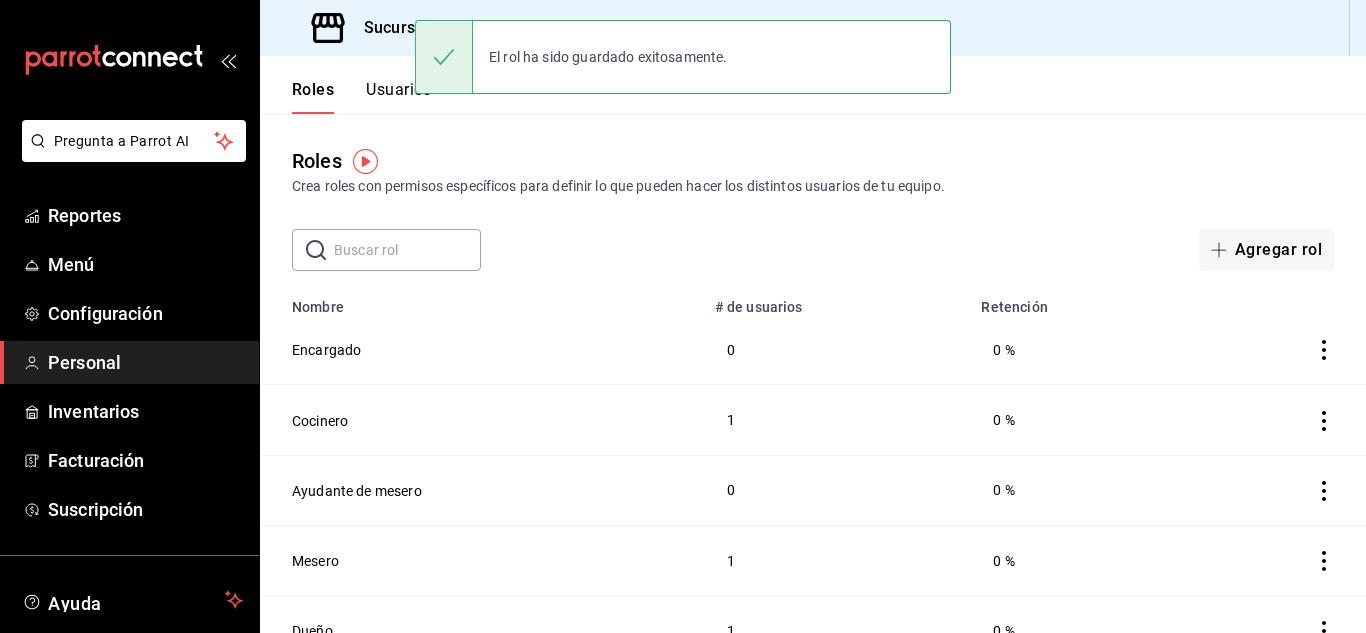 click on "Usuarios" at bounding box center [399, 97] 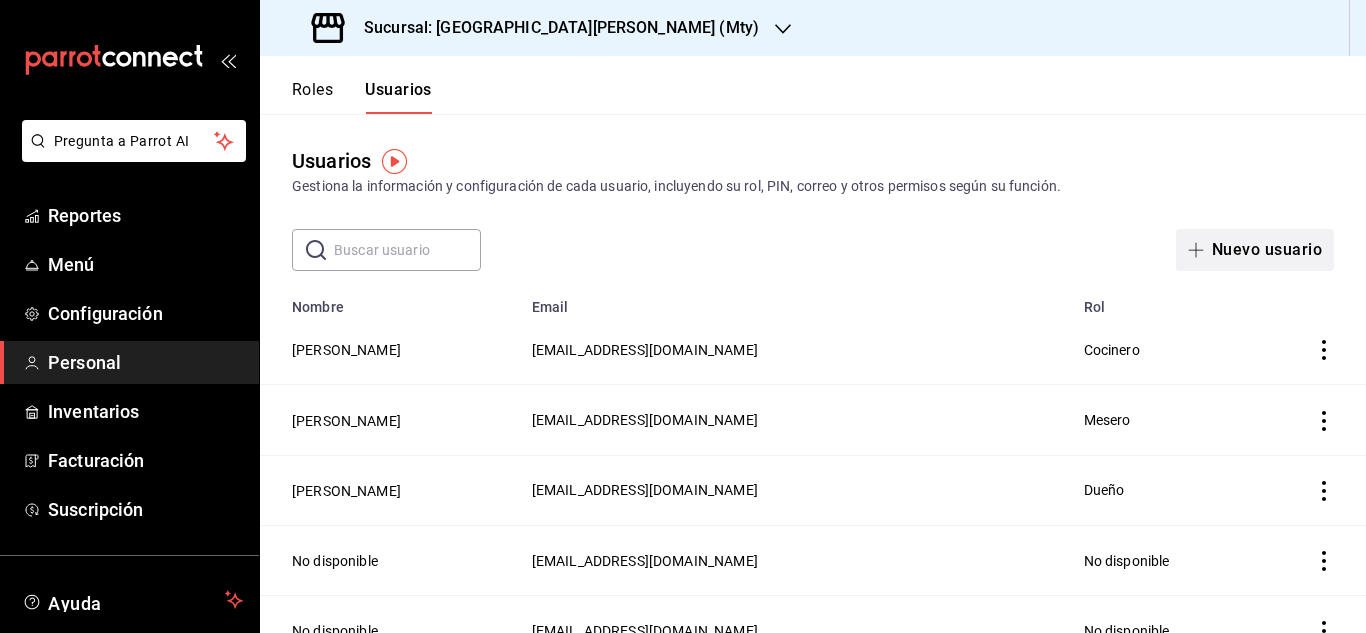 click on "Nuevo usuario" at bounding box center (1255, 250) 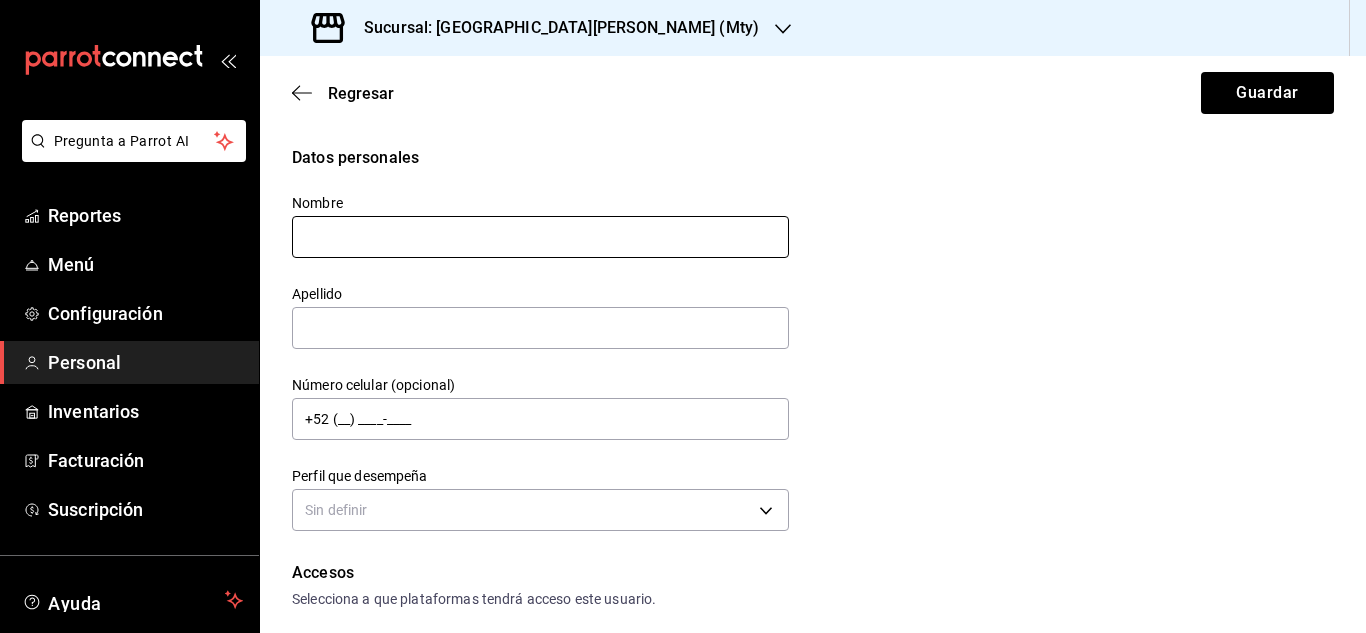 click at bounding box center (540, 237) 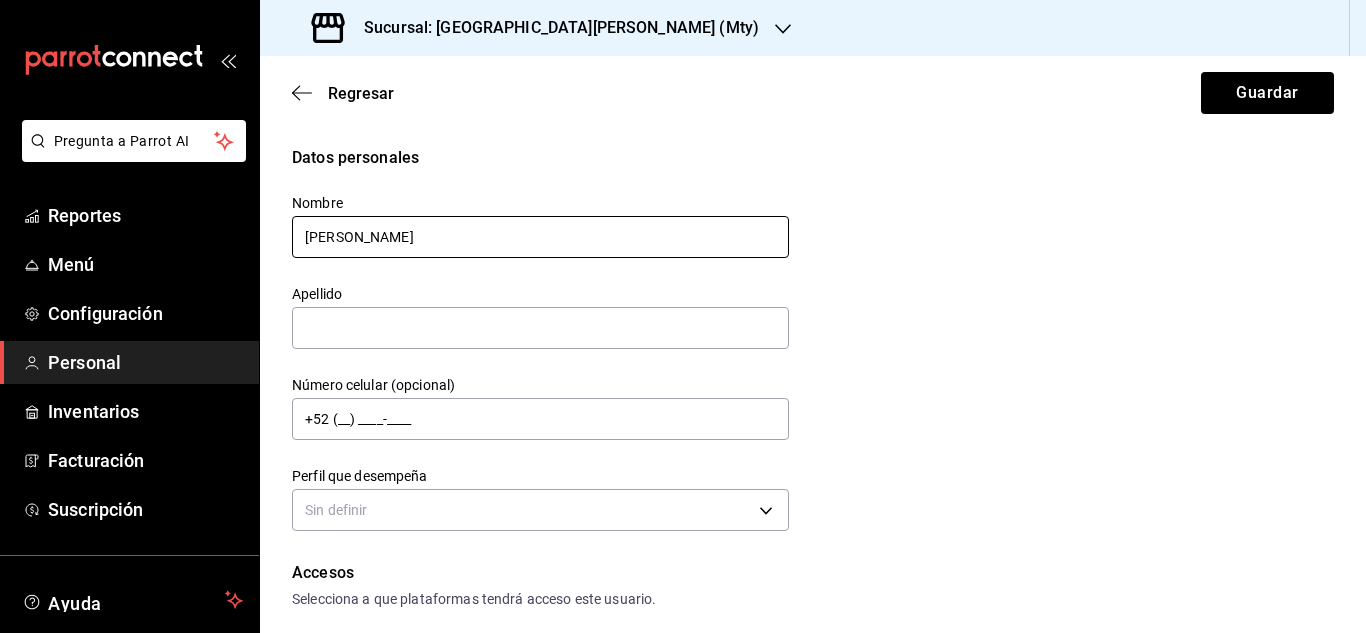 type on "[PERSON_NAME]" 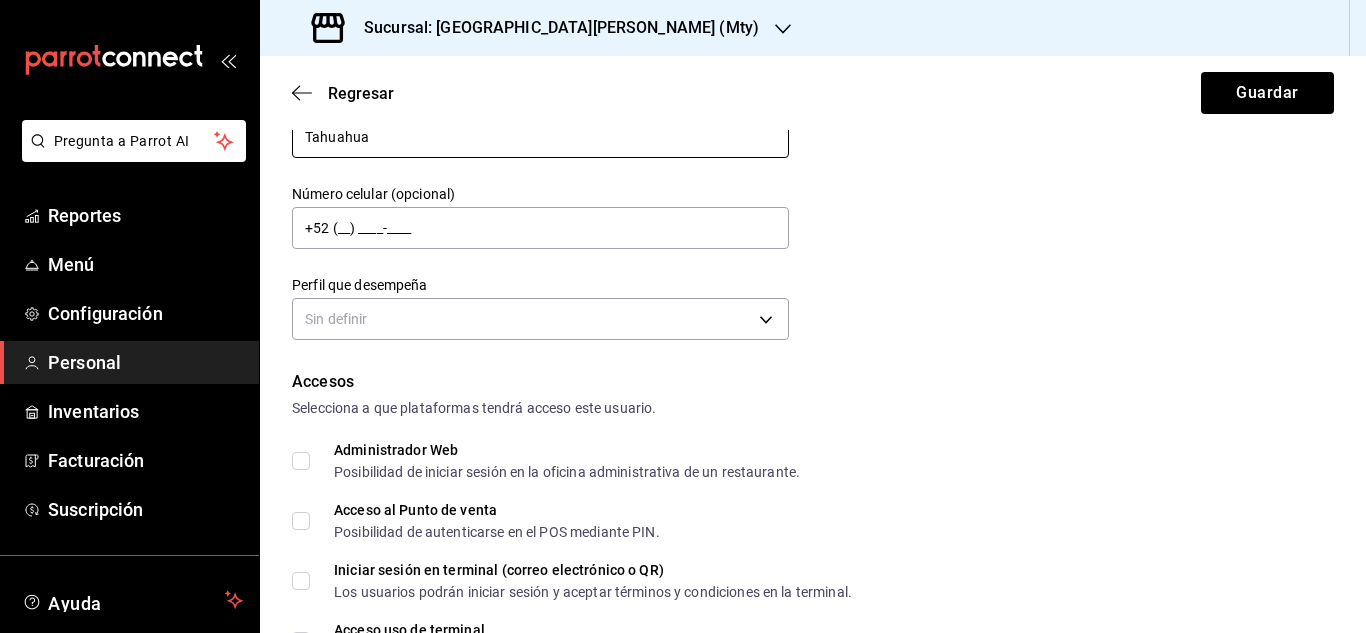 scroll, scrollTop: 194, scrollLeft: 0, axis: vertical 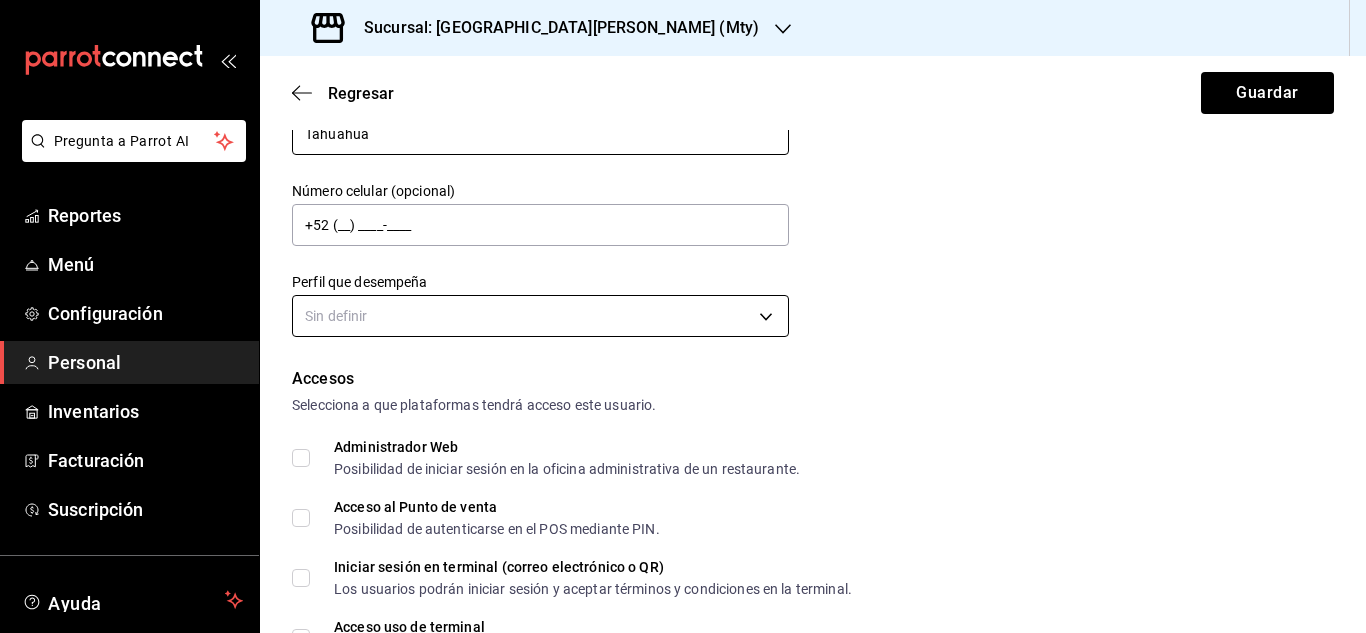 type on "Tahuahua" 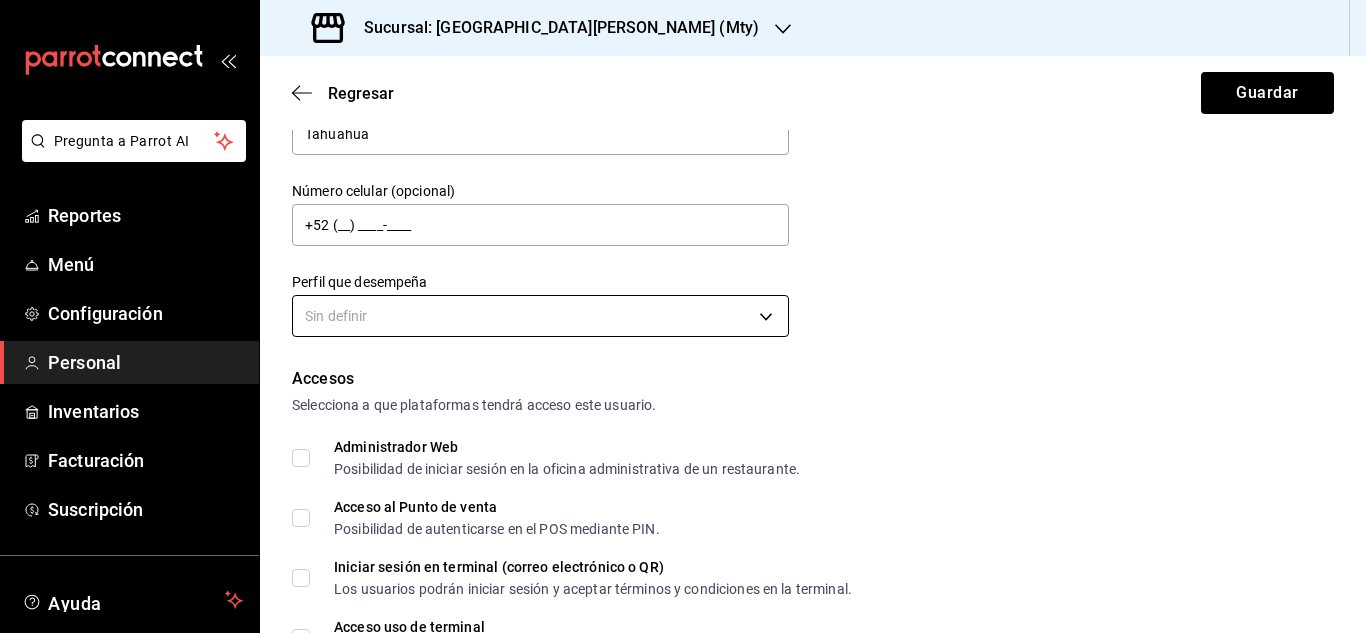 click on "Pregunta a Parrot AI Reportes   Menú   Configuración   Personal   Inventarios   Facturación   Suscripción   Ayuda Recomienda Parrot   [PERSON_NAME]   Sugerir nueva función   Sucursal: Casa [PERSON_NAME] (Mty) Regresar Guardar Datos personales Nombre [PERSON_NAME] Tahuahua Número celular (opcional) +52 (__) ____-____ Perfil que desempeña Sin definir Accesos Selecciona a que plataformas tendrá acceso este usuario. Administrador Web Posibilidad de iniciar sesión en la oficina administrativa de un restaurante.  Acceso al Punto de venta Posibilidad de autenticarse en el POS mediante PIN.  Iniciar sesión en terminal (correo electrónico o QR) Los usuarios podrán iniciar sesión y aceptar términos y condiciones en la terminal. Acceso uso de terminal Los usuarios podrán acceder y utilizar la terminal para visualizar y procesar pagos de sus órdenes. Correo electrónico Se volverá obligatorio al tener ciertos accesos activados. Contraseña Contraseña Repetir contraseña Repetir contraseña PIN" at bounding box center (683, 316) 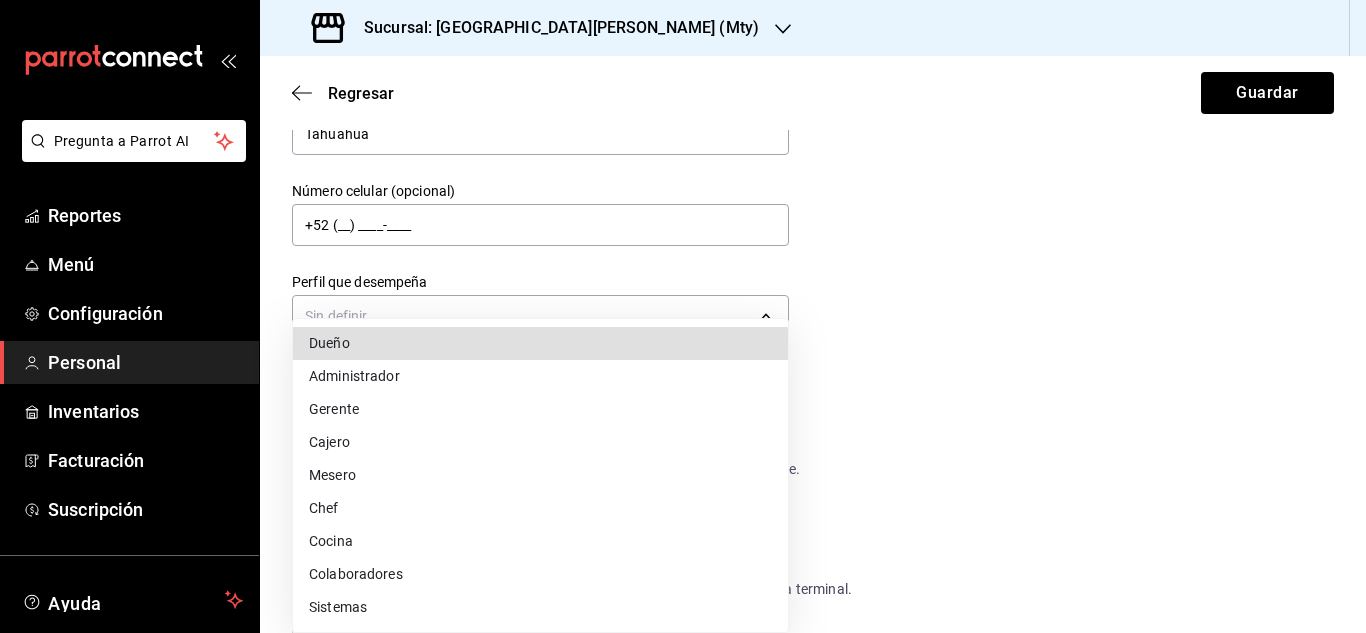 click at bounding box center (683, 316) 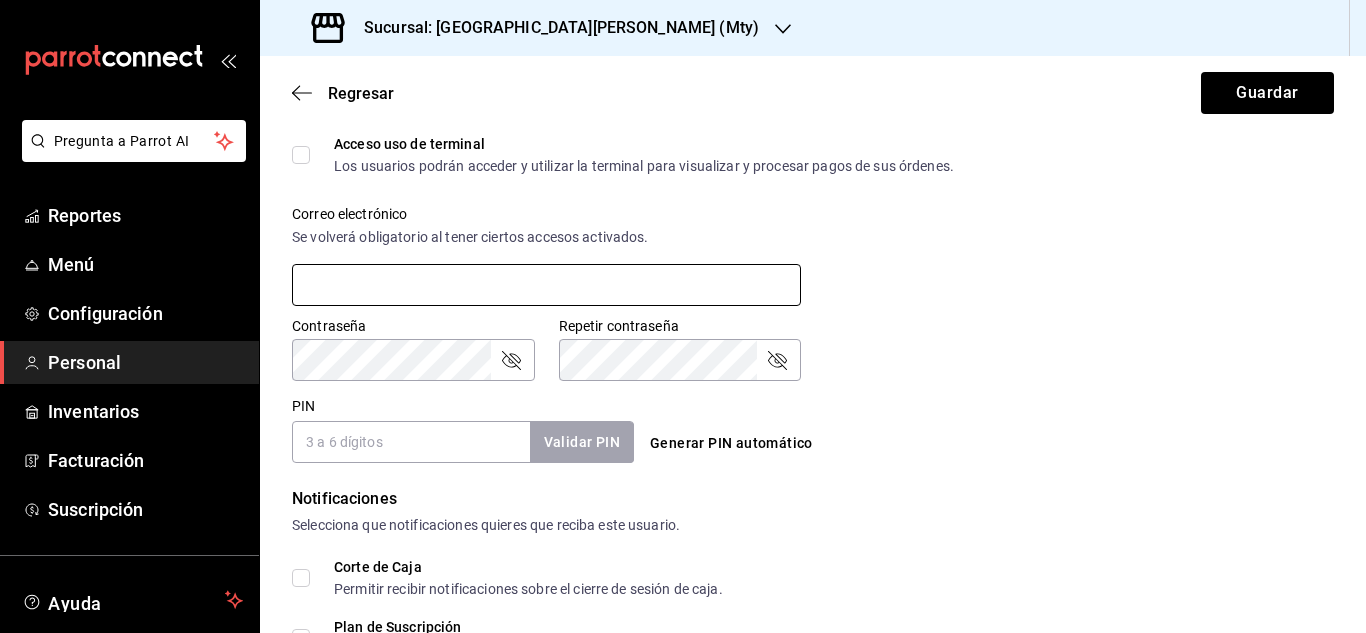 scroll, scrollTop: 681, scrollLeft: 0, axis: vertical 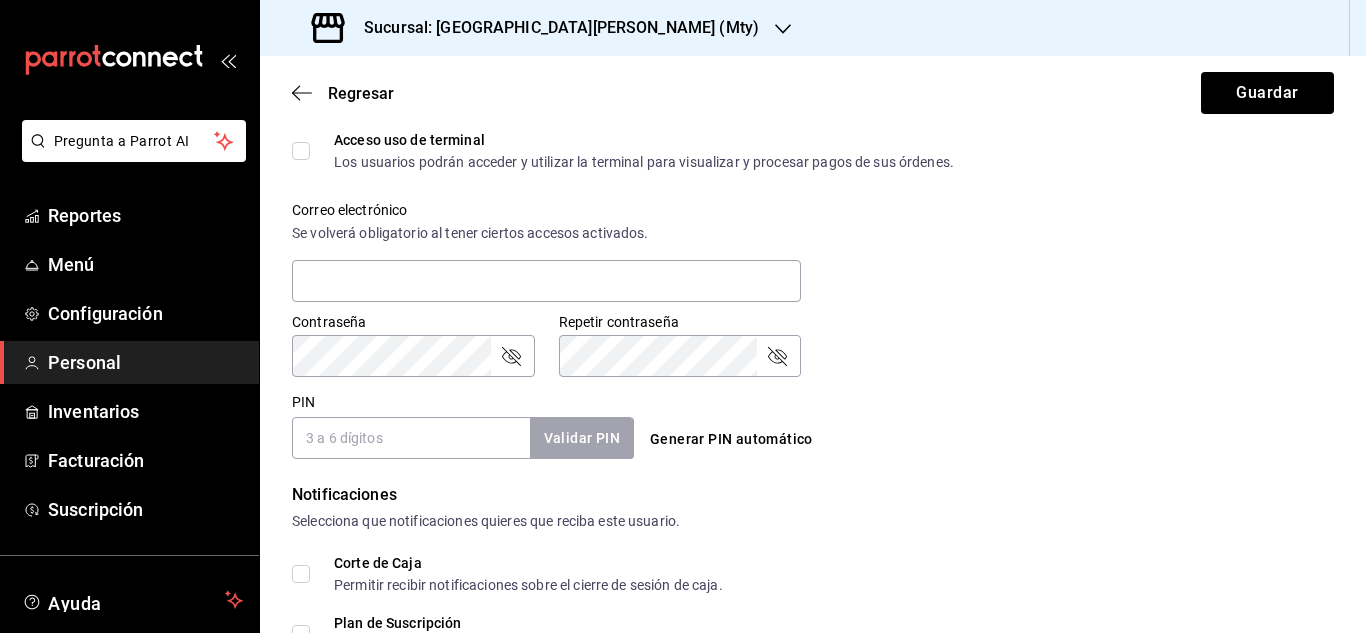 click on "Datos personales Nombre [PERSON_NAME] Tahuahua Número celular (opcional) +52 (__) ____-____ Perfil que desempeña Sin definir Accesos Selecciona a que plataformas tendrá acceso este usuario. Administrador Web Posibilidad de iniciar sesión en la oficina administrativa de un restaurante.  Acceso al Punto de venta Posibilidad de autenticarse en el POS mediante PIN.  Iniciar sesión en terminal (correo electrónico o QR) Los usuarios podrán iniciar sesión y aceptar términos y condiciones en la terminal. Acceso uso de terminal Los usuarios podrán acceder y utilizar la terminal para visualizar y procesar pagos de sus órdenes. Correo electrónico Se volverá obligatorio al tener ciertos accesos activados. Contraseña Contraseña Repetir contraseña Repetir contraseña PIN Validar PIN ​ Generar PIN automático Notificaciones Selecciona que notificaciones quieres que reciba este usuario. Corte de Caja Permitir recibir notificaciones sobre el cierre de sesión de caja. Plan de Suscripción Roles" at bounding box center [813, 175] 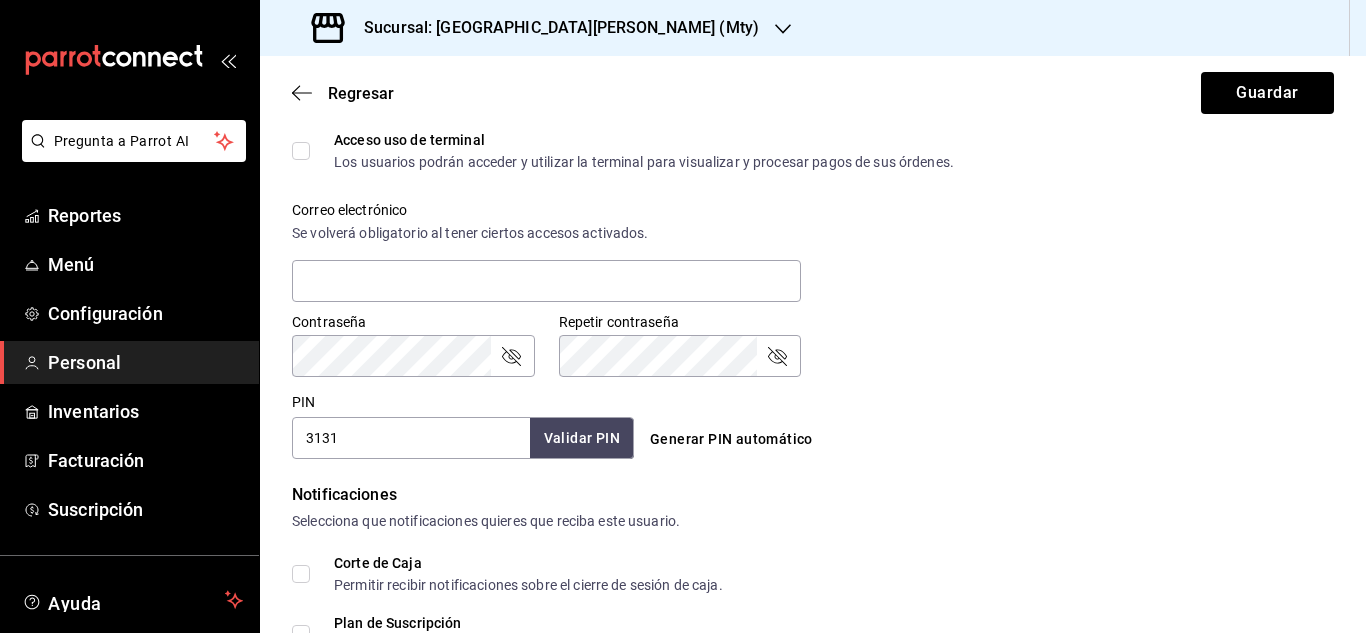 type on "3131" 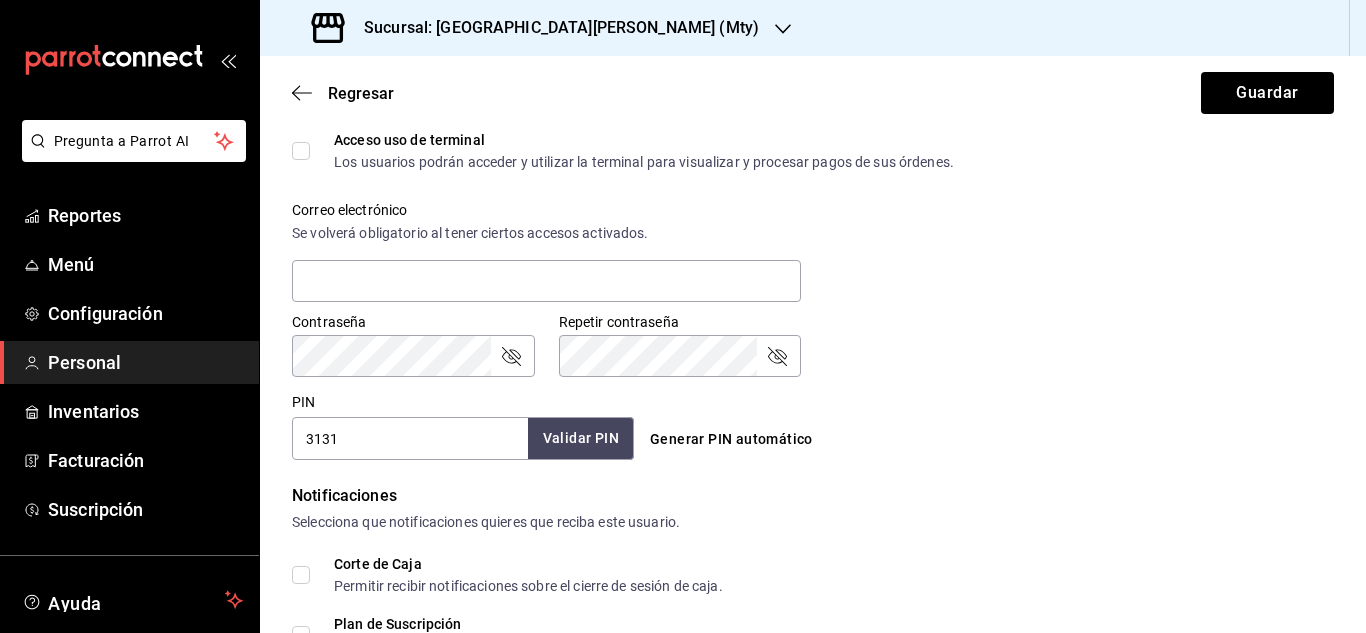 click on "Validar PIN" at bounding box center [581, 438] 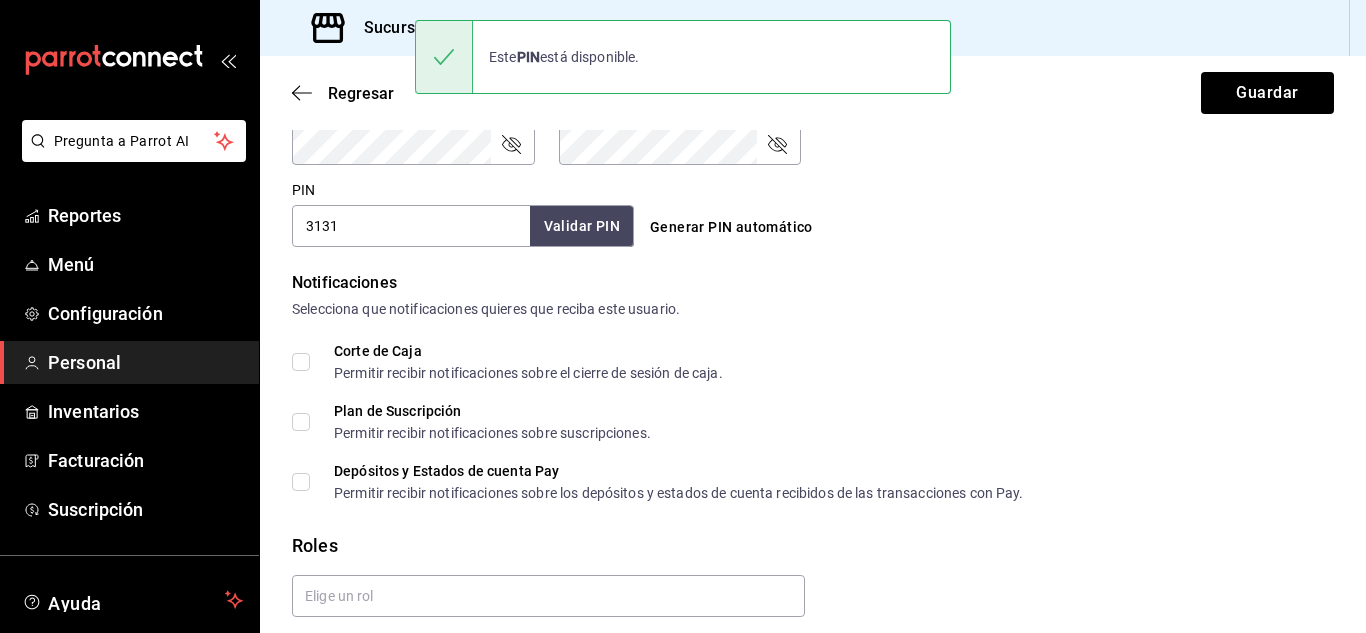 scroll, scrollTop: 965, scrollLeft: 0, axis: vertical 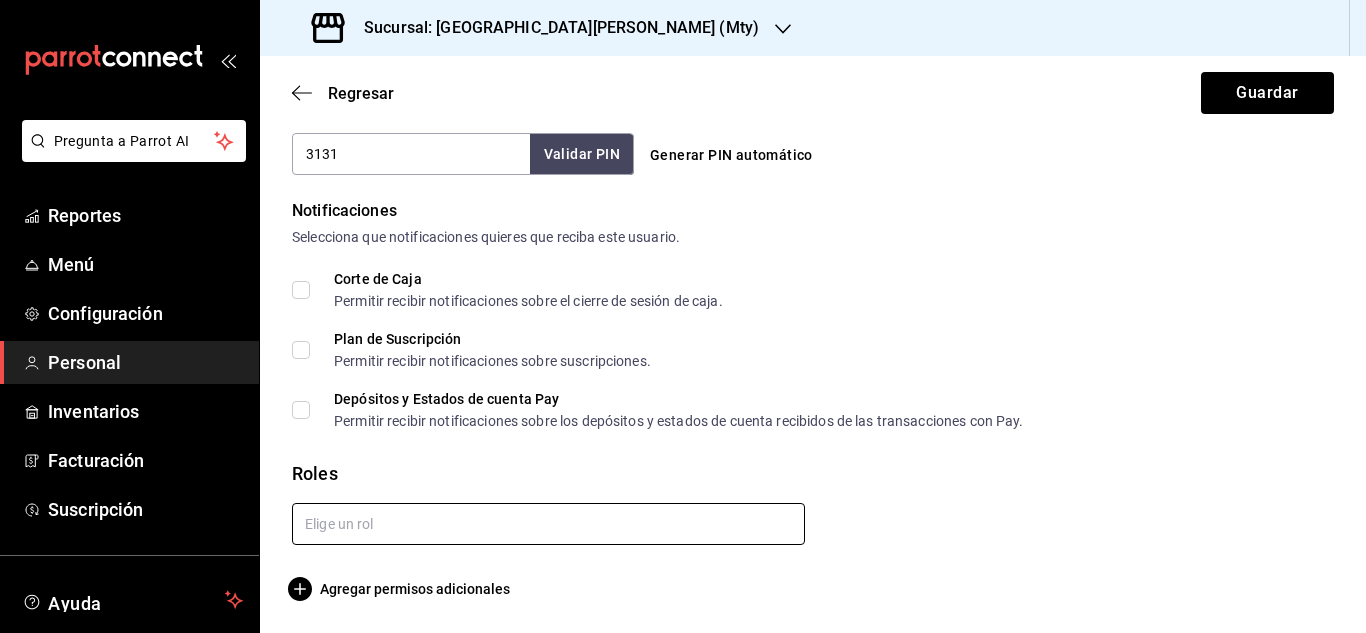 click at bounding box center [548, 524] 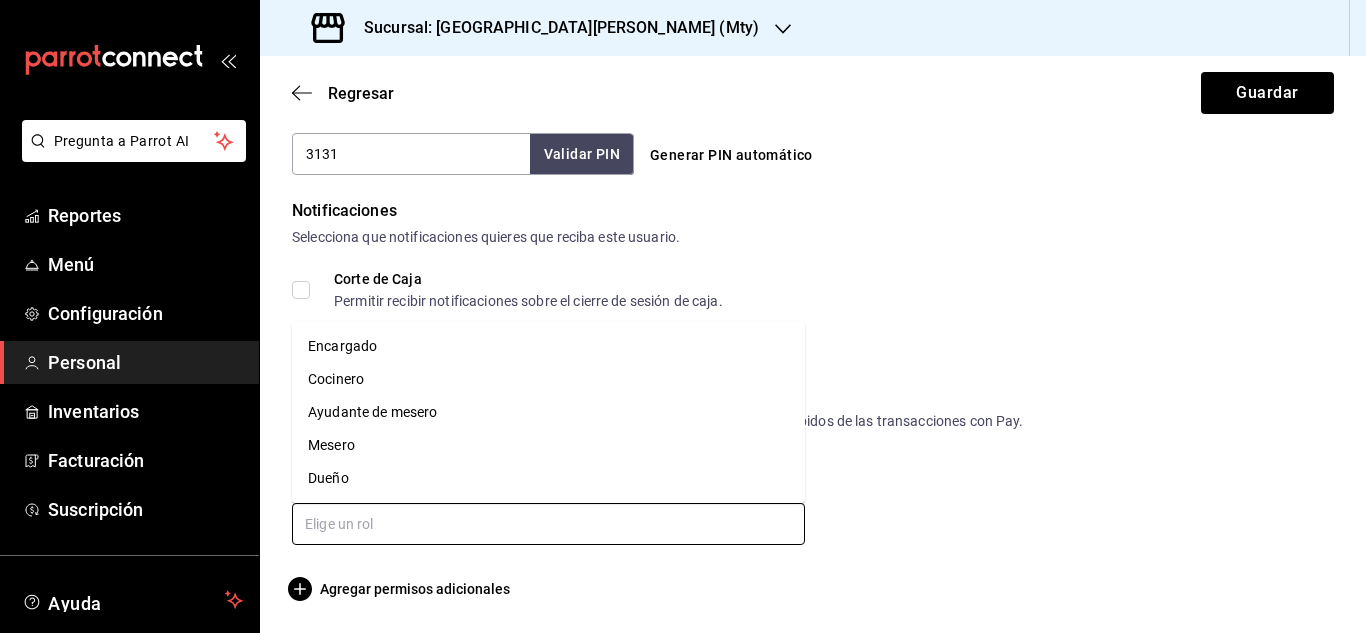 click at bounding box center (548, 524) 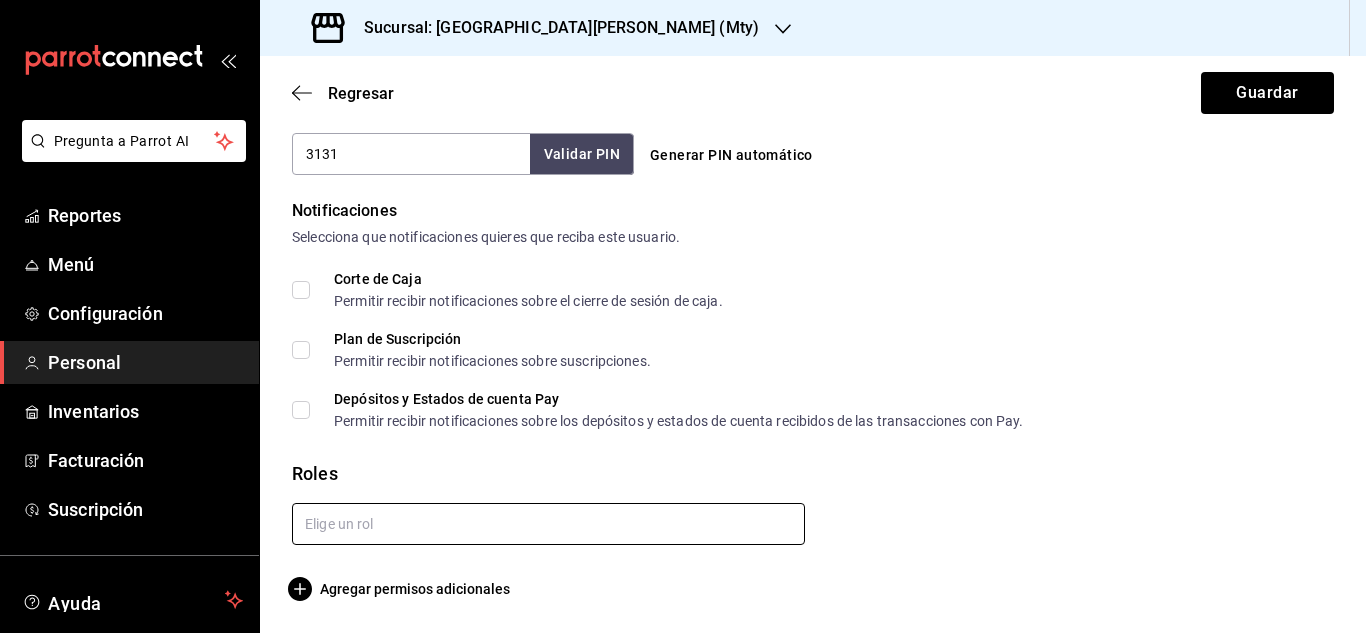 click at bounding box center (548, 524) 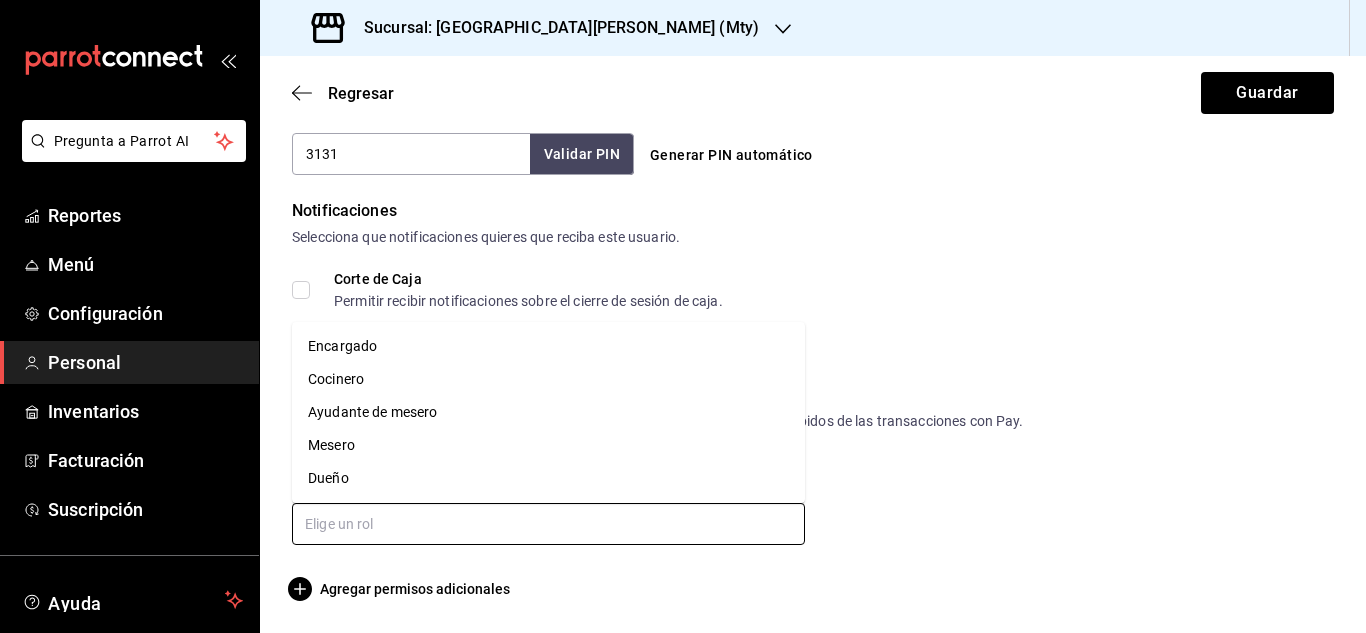 click on "Encargado" at bounding box center (548, 346) 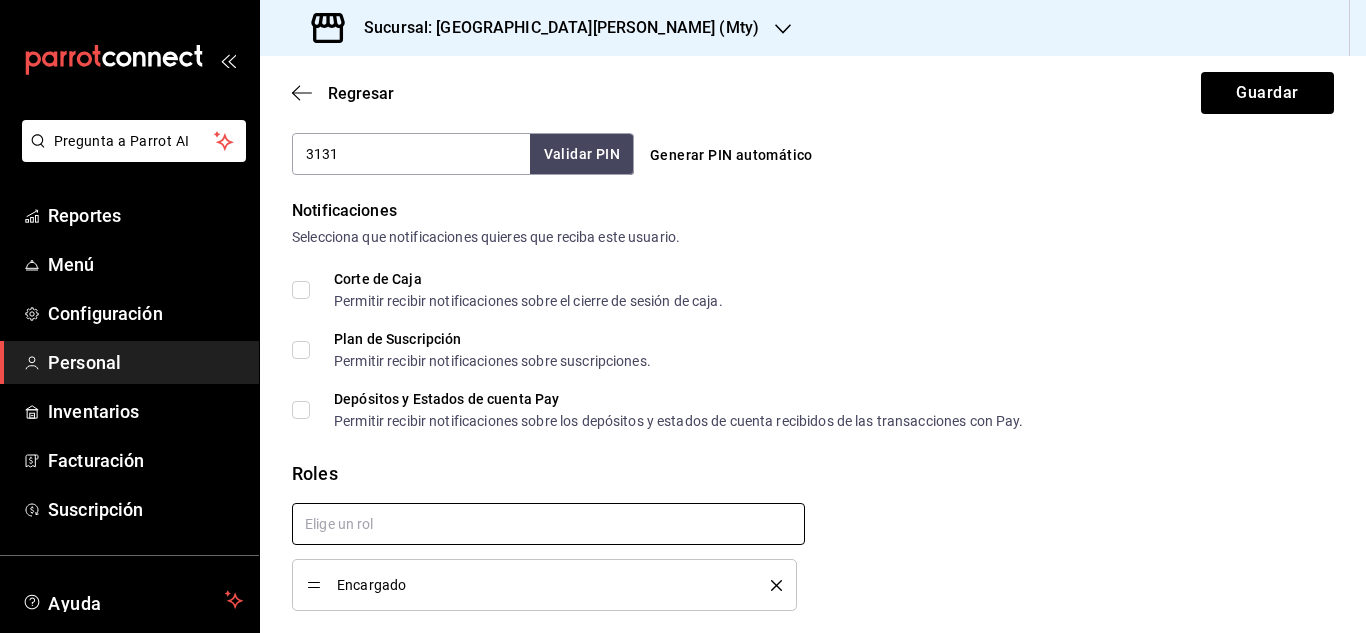 checkbox on "true" 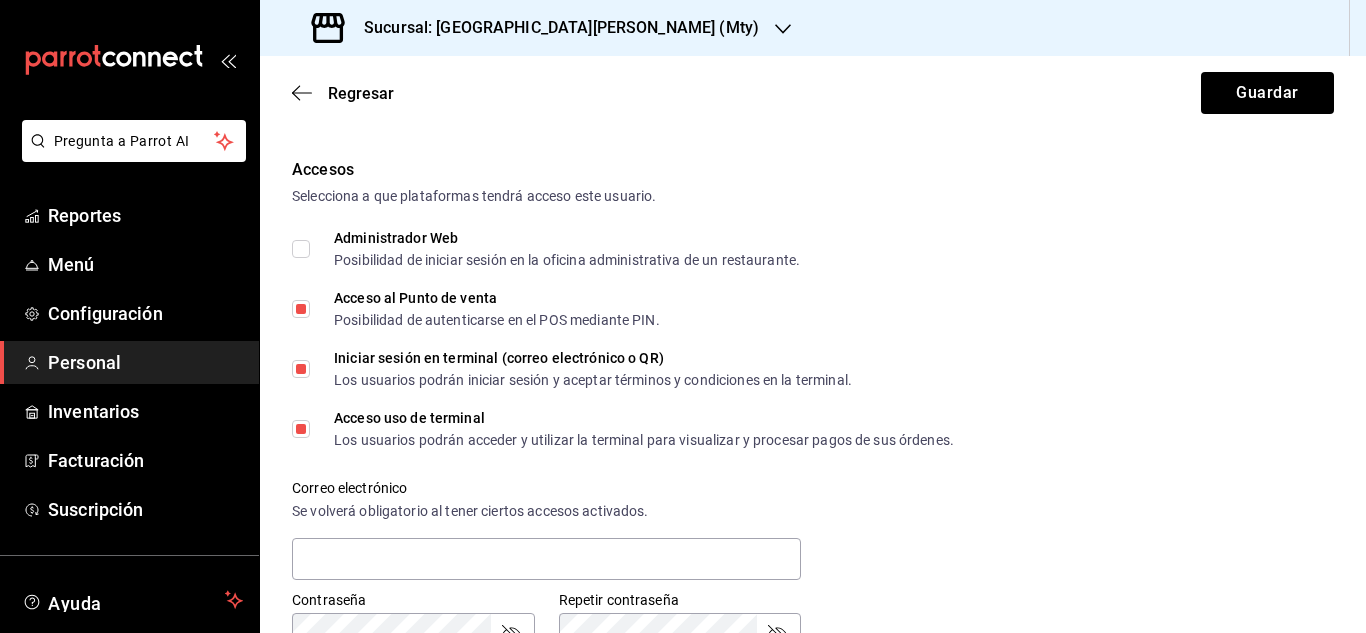 scroll, scrollTop: 401, scrollLeft: 0, axis: vertical 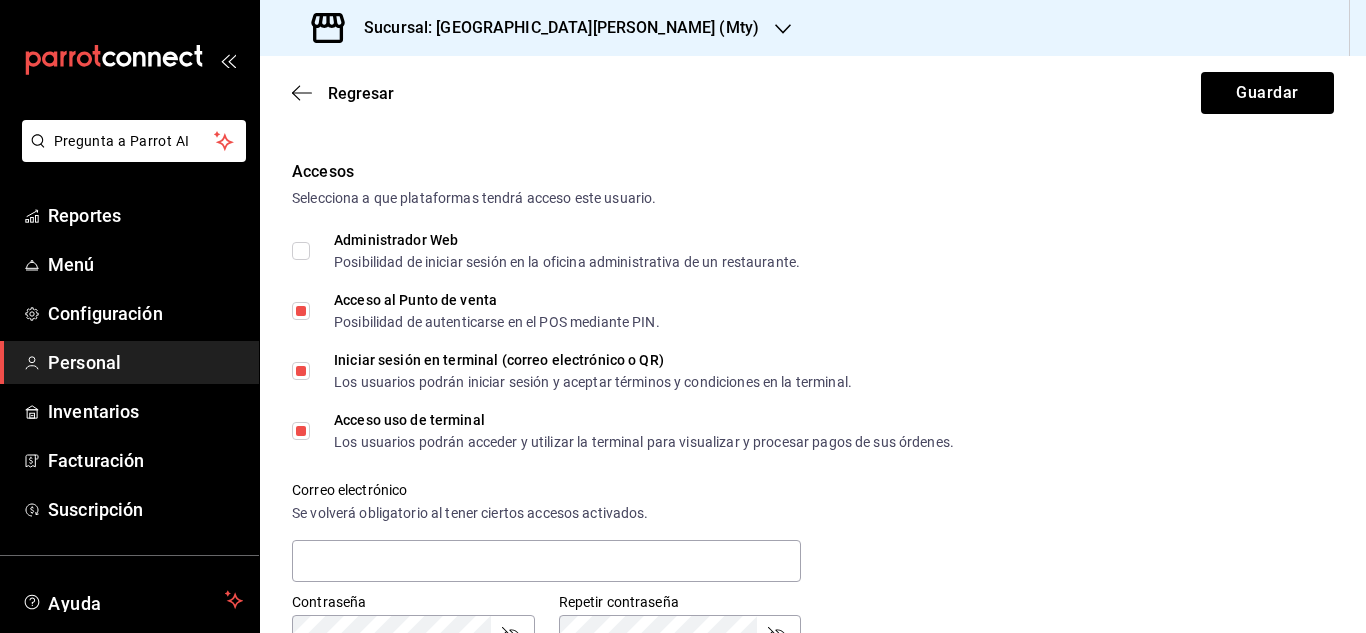 click on "Iniciar sesión en terminal (correo electrónico o QR) Los usuarios podrán iniciar sesión y aceptar términos y condiciones en la terminal." at bounding box center [301, 371] 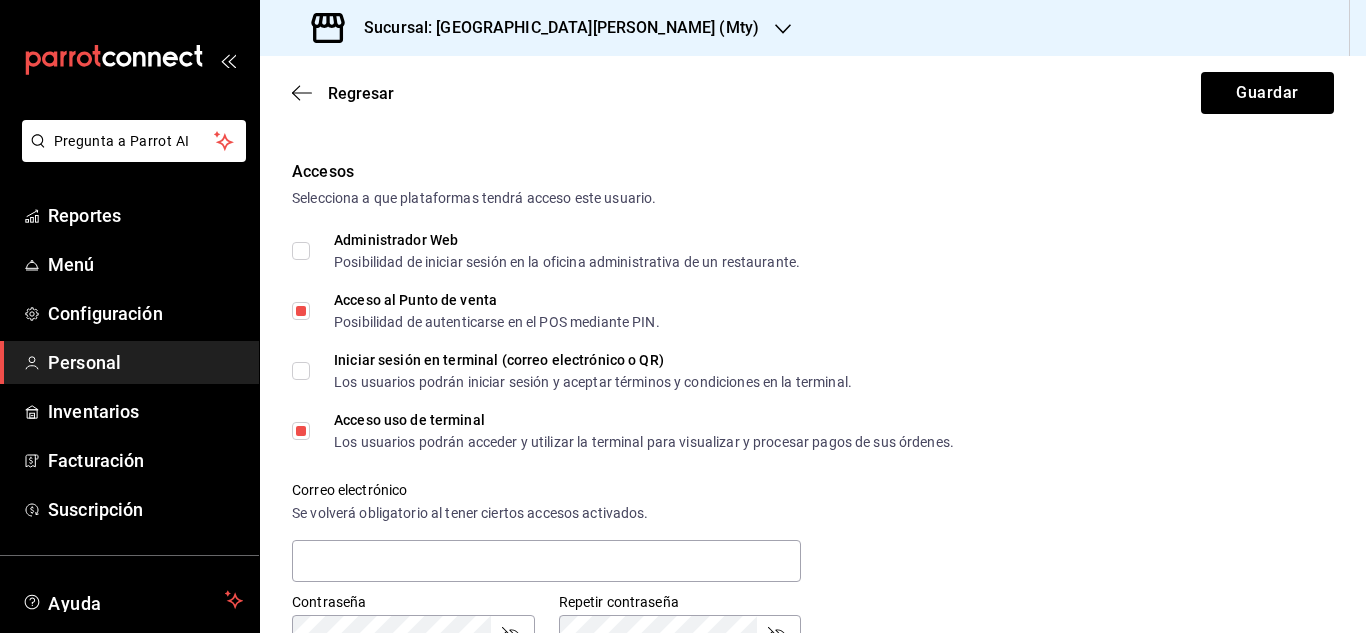 click on "Iniciar sesión en terminal (correo electrónico o QR) Los usuarios podrán iniciar sesión y aceptar términos y condiciones en la terminal." at bounding box center [301, 371] 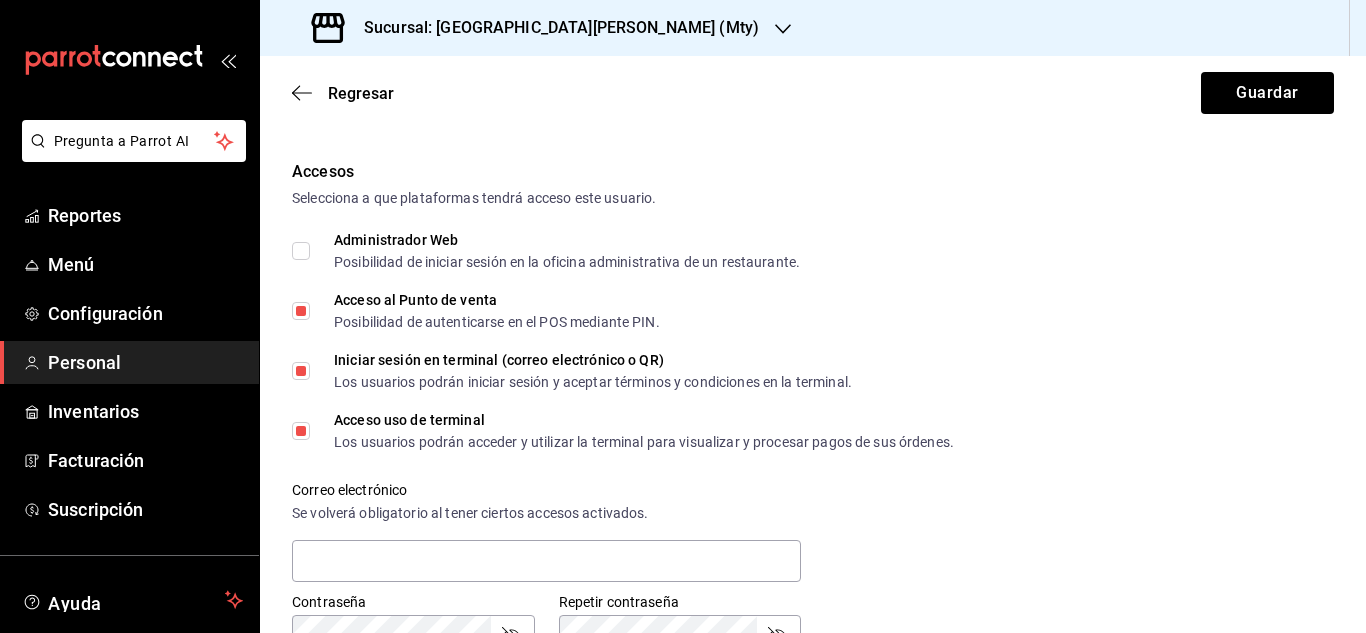click on "Iniciar sesión en terminal (correo electrónico o QR) Los usuarios podrán iniciar sesión y aceptar términos y condiciones en la terminal." at bounding box center (301, 371) 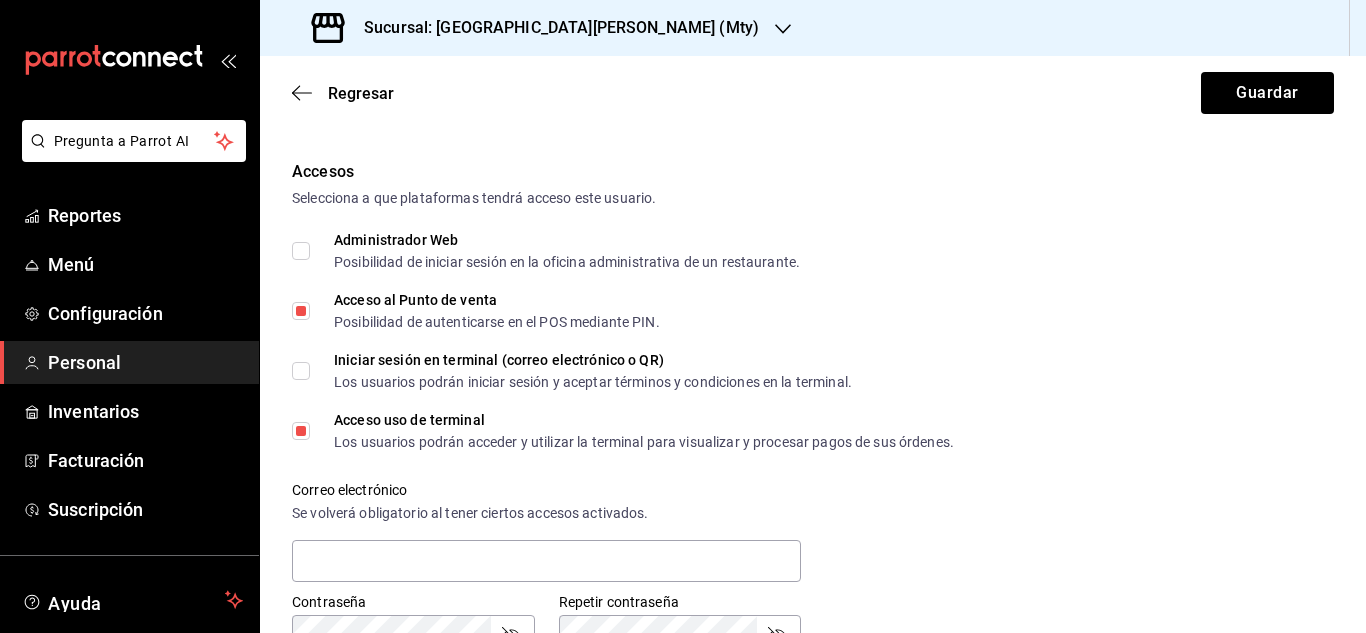 click on "Iniciar sesión en terminal (correo electrónico o QR) Los usuarios podrán iniciar sesión y aceptar términos y condiciones en la terminal." at bounding box center (301, 371) 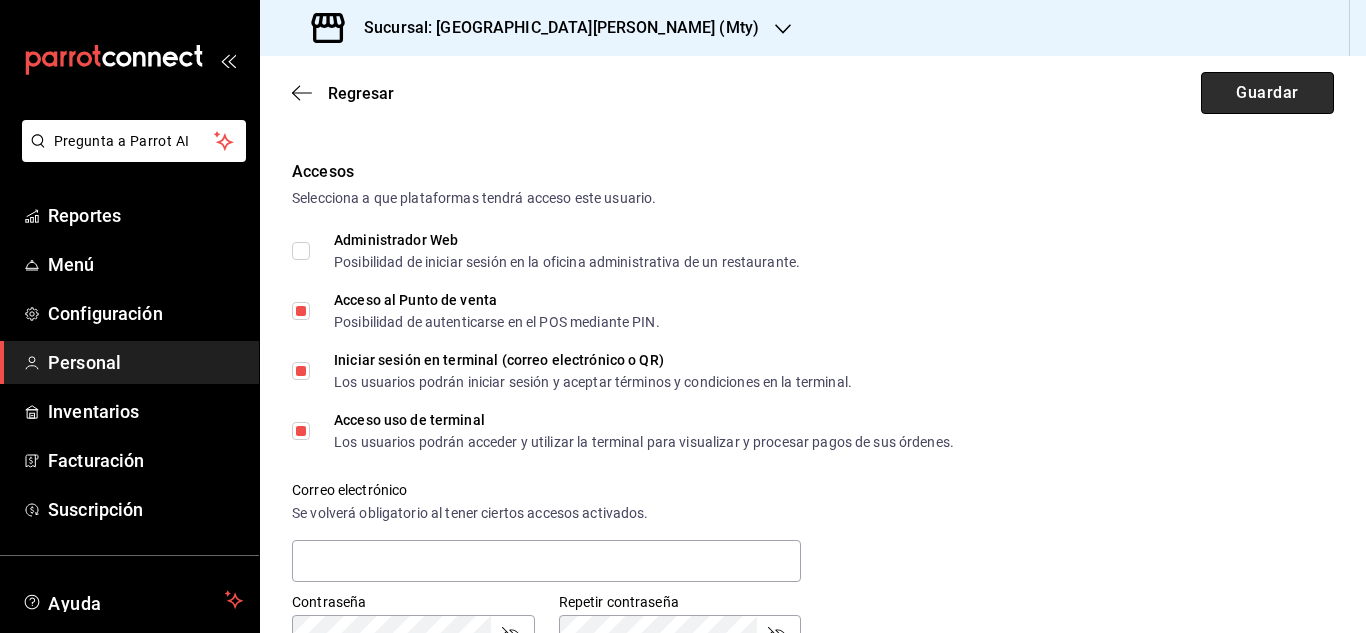click on "Guardar" at bounding box center [1267, 93] 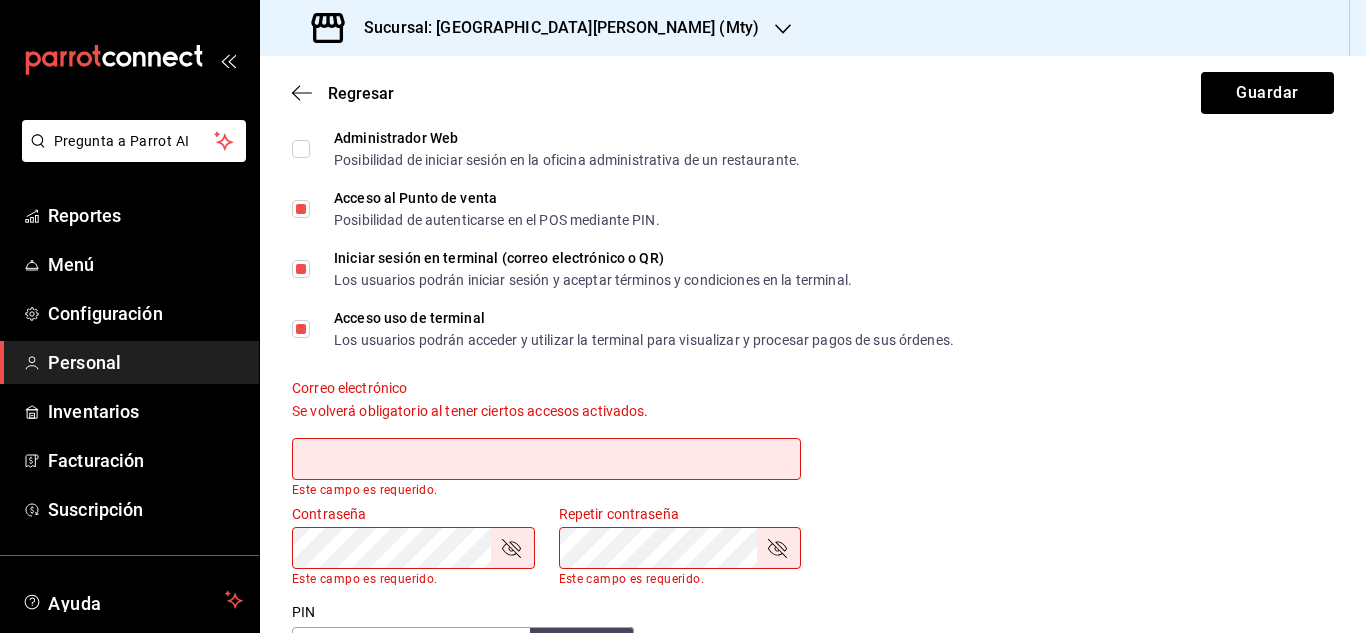 scroll, scrollTop: 501, scrollLeft: 0, axis: vertical 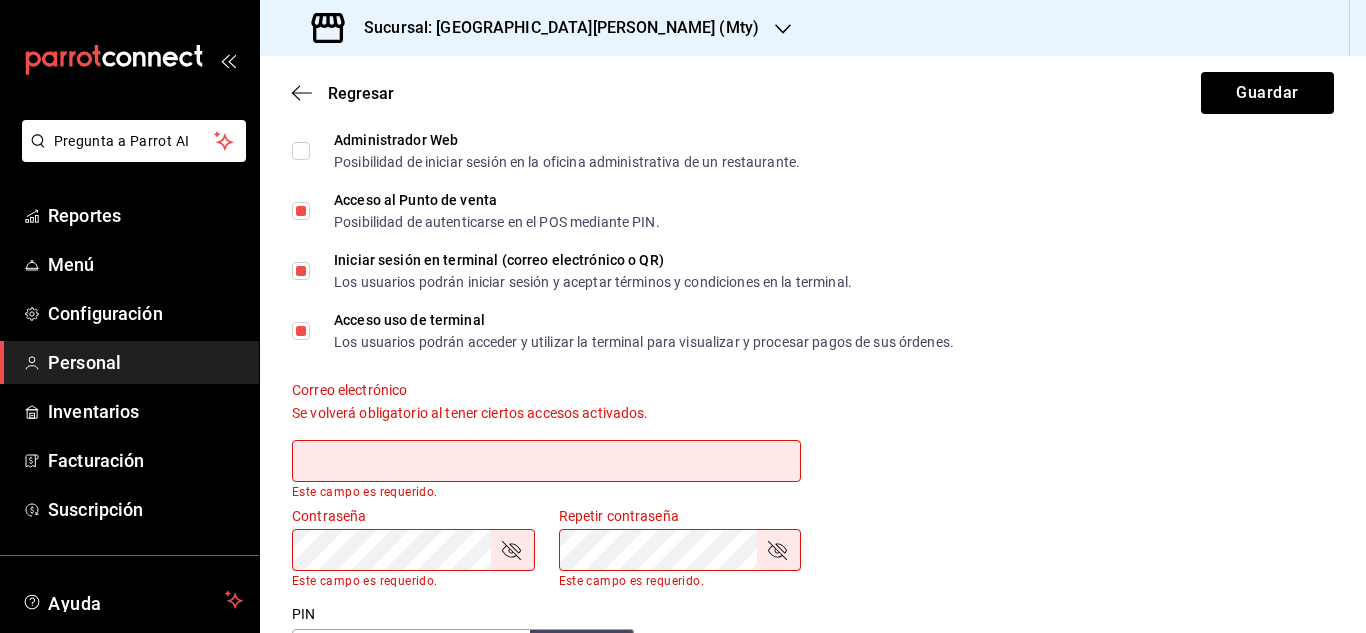 click on "Iniciar sesión en terminal (correo electrónico o QR) Los usuarios podrán iniciar sesión y aceptar términos y condiciones en la terminal." at bounding box center (301, 271) 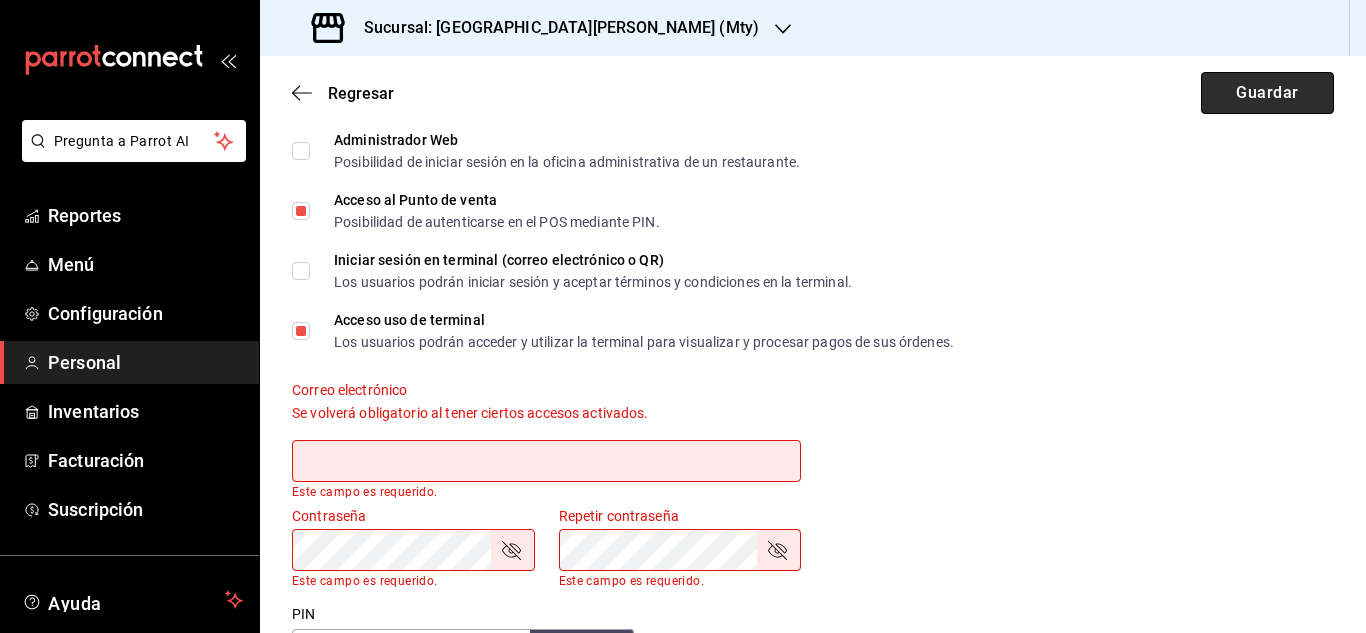 click on "Guardar" at bounding box center (1267, 93) 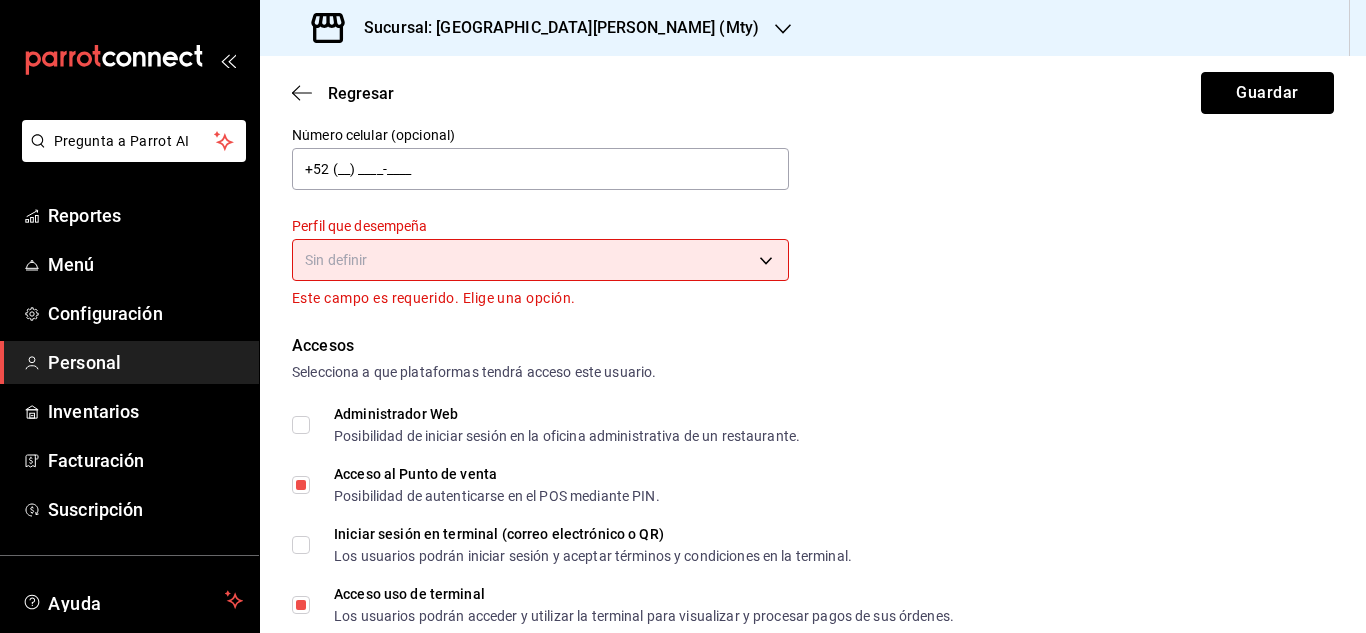 scroll, scrollTop: 264, scrollLeft: 0, axis: vertical 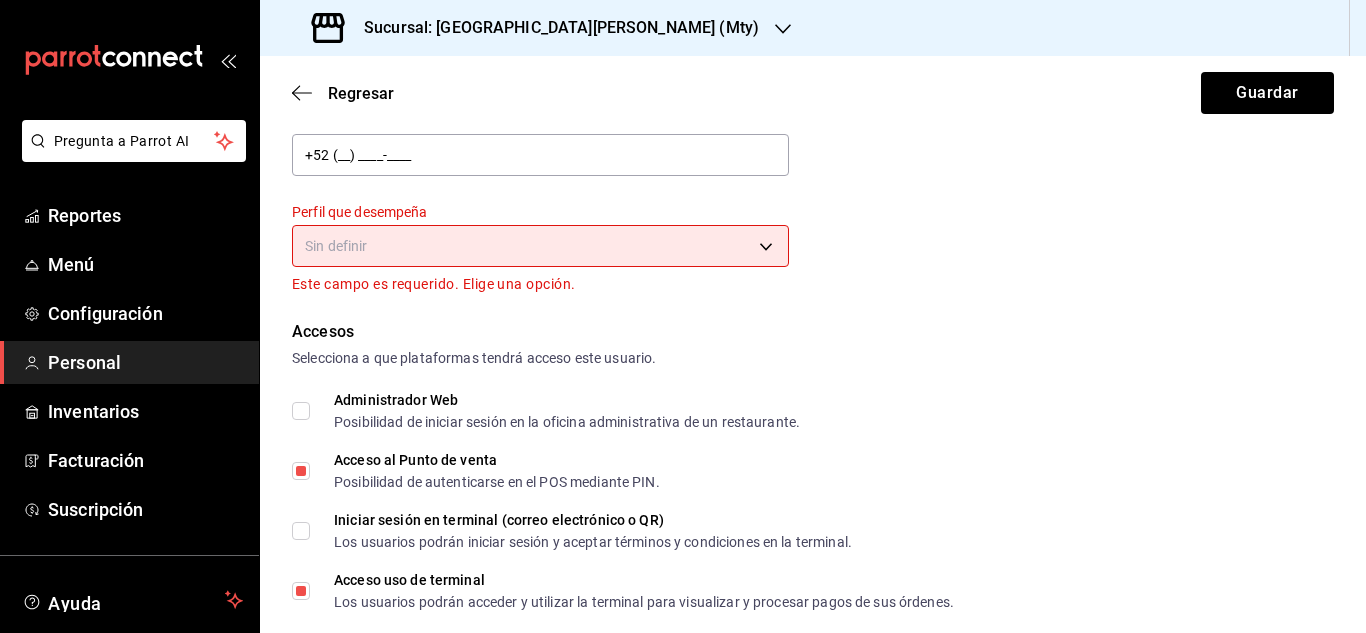 click on "Pregunta a Parrot AI Reportes   Menú   Configuración   Personal   Inventarios   Facturación   Suscripción   Ayuda Recomienda Parrot   [PERSON_NAME]   Sugerir nueva función   Sucursal: Casa [PERSON_NAME] (Mty) Regresar Guardar Datos personales Nombre [PERSON_NAME] Tahuahua Número celular (opcional) +52 (__) ____-____ Perfil que desempeña Sin definir Este campo es requerido. Elige una opción. Accesos Selecciona a que plataformas tendrá acceso este usuario. Administrador Web Posibilidad de iniciar sesión en la oficina administrativa de un restaurante.  Acceso al Punto de venta Posibilidad de autenticarse en el POS mediante PIN.  Iniciar sesión en terminal (correo electrónico o QR) Los usuarios podrán iniciar sesión y aceptar términos y condiciones en la terminal. Acceso uso de terminal Los usuarios podrán acceder y utilizar la terminal para visualizar y procesar pagos de sus órdenes. Correo electrónico Se volverá obligatorio al tener ciertos accesos activados. Contraseña Contraseña" at bounding box center (683, 316) 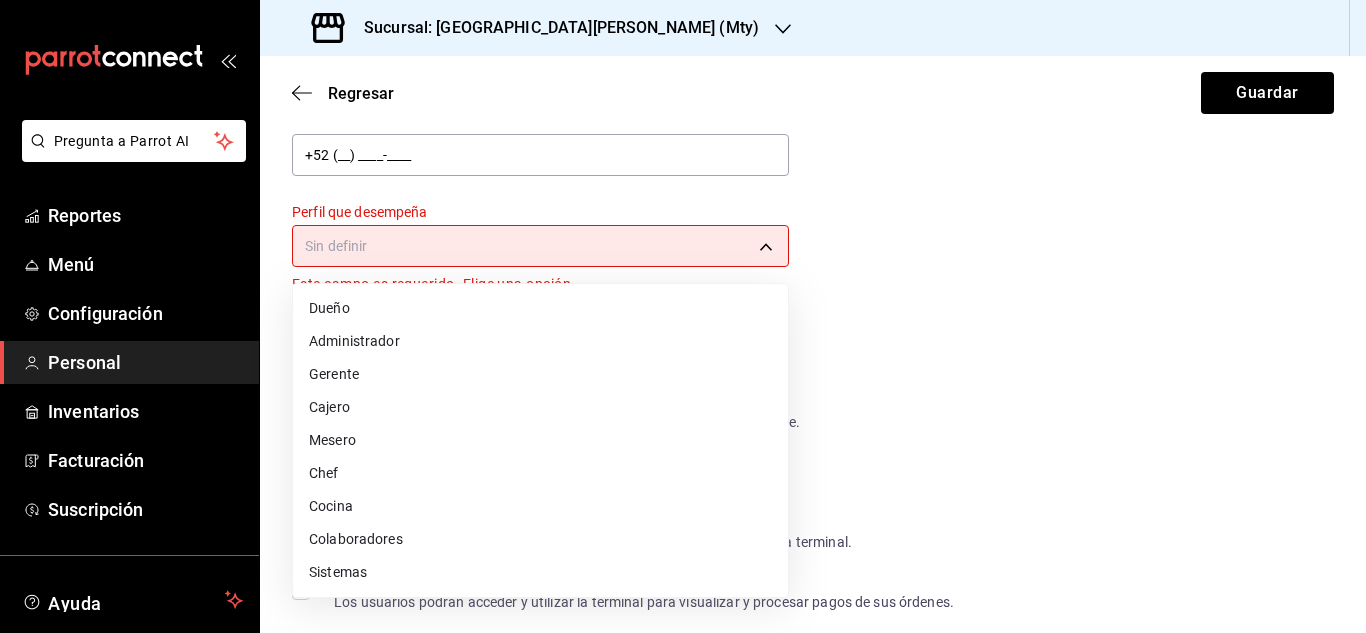 click on "Gerente" at bounding box center (540, 374) 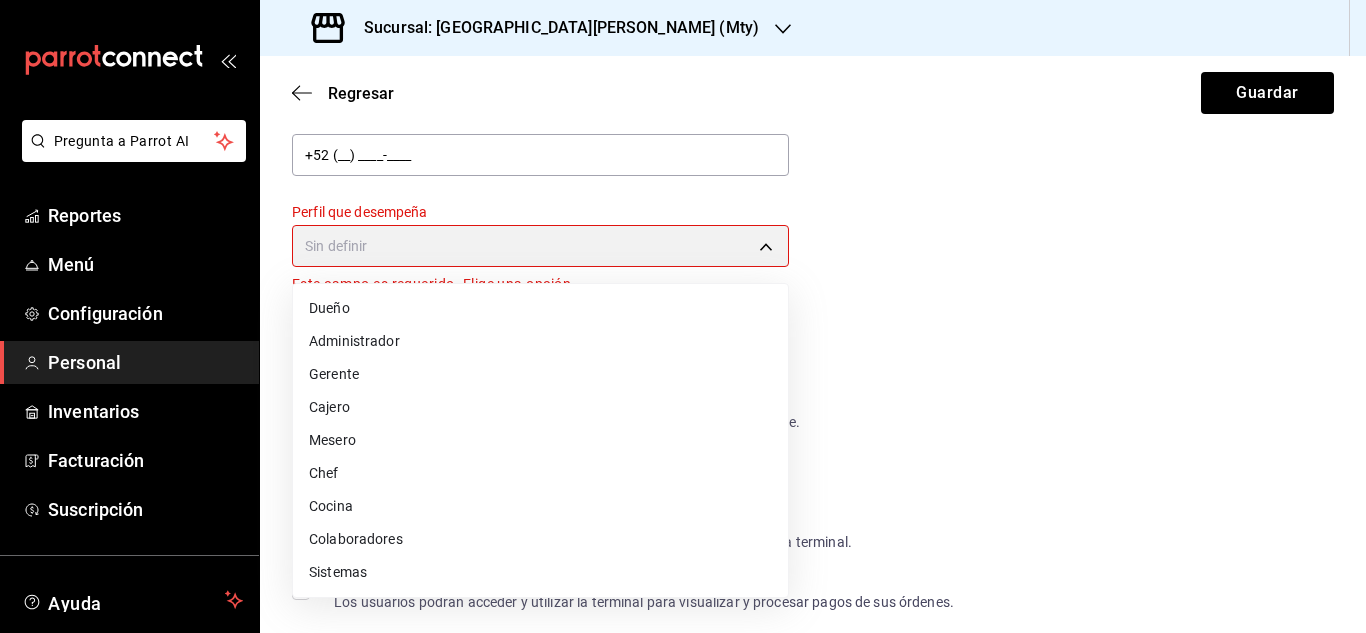 type on "MANAGER" 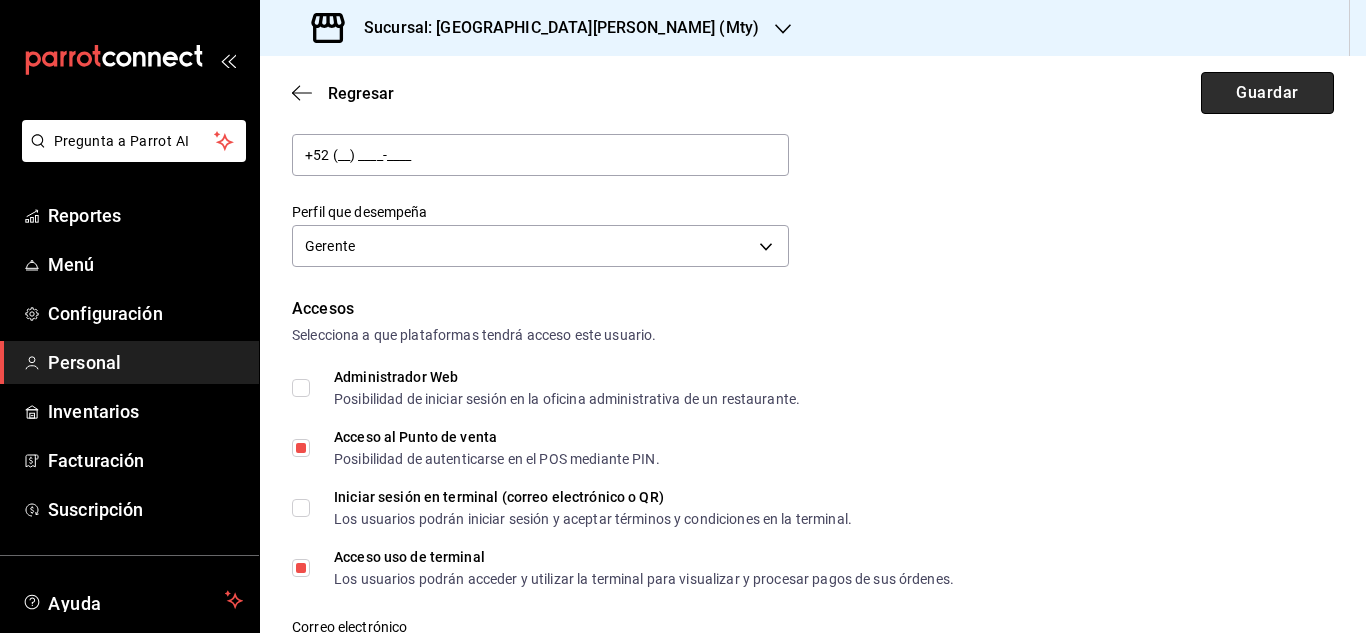 click on "Guardar" at bounding box center (1267, 93) 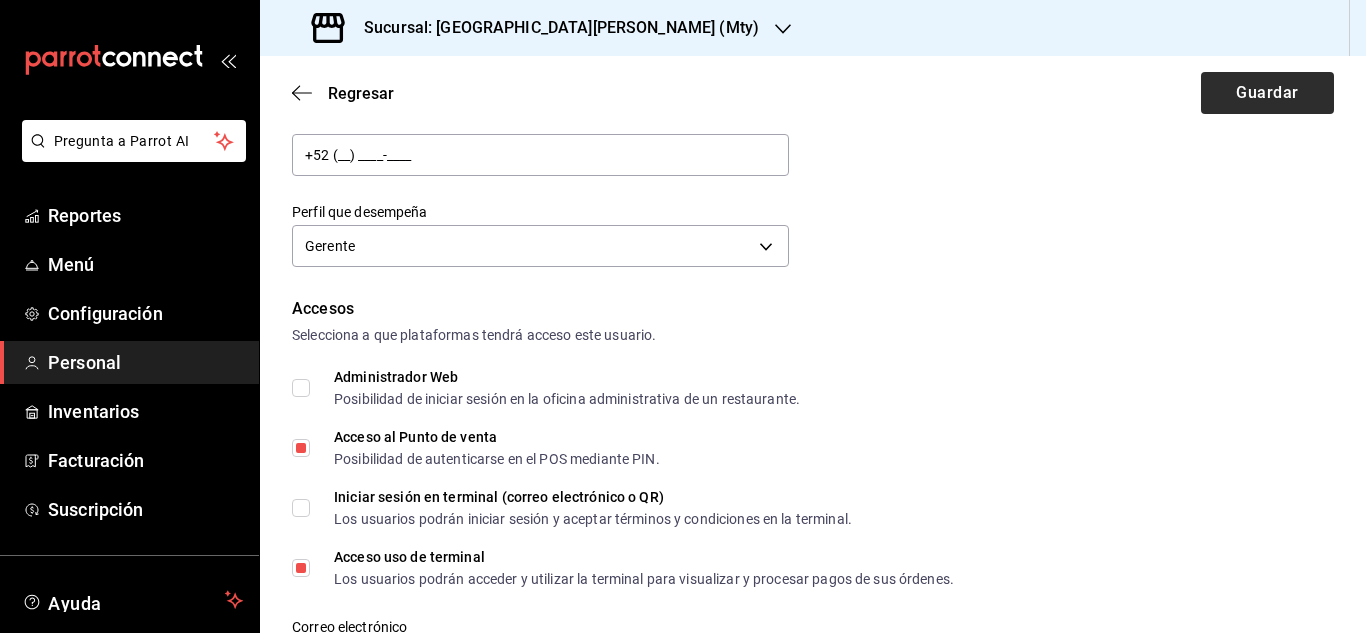 checkbox on "true" 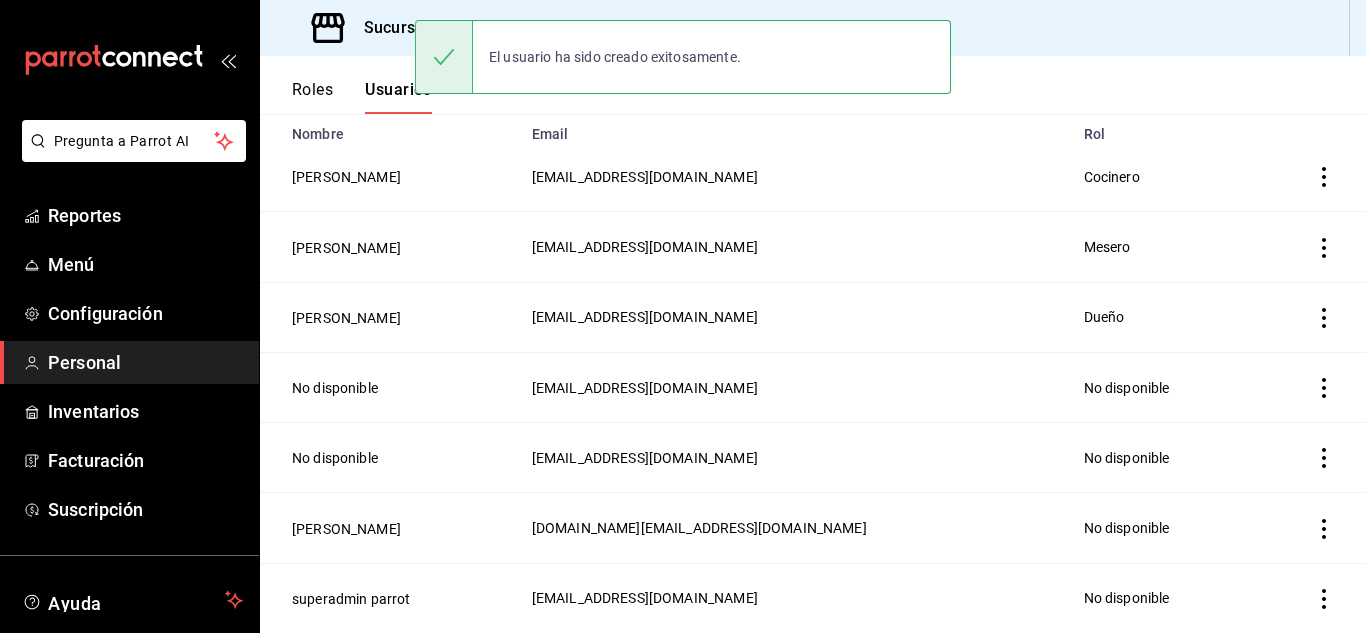 scroll, scrollTop: 173, scrollLeft: 0, axis: vertical 